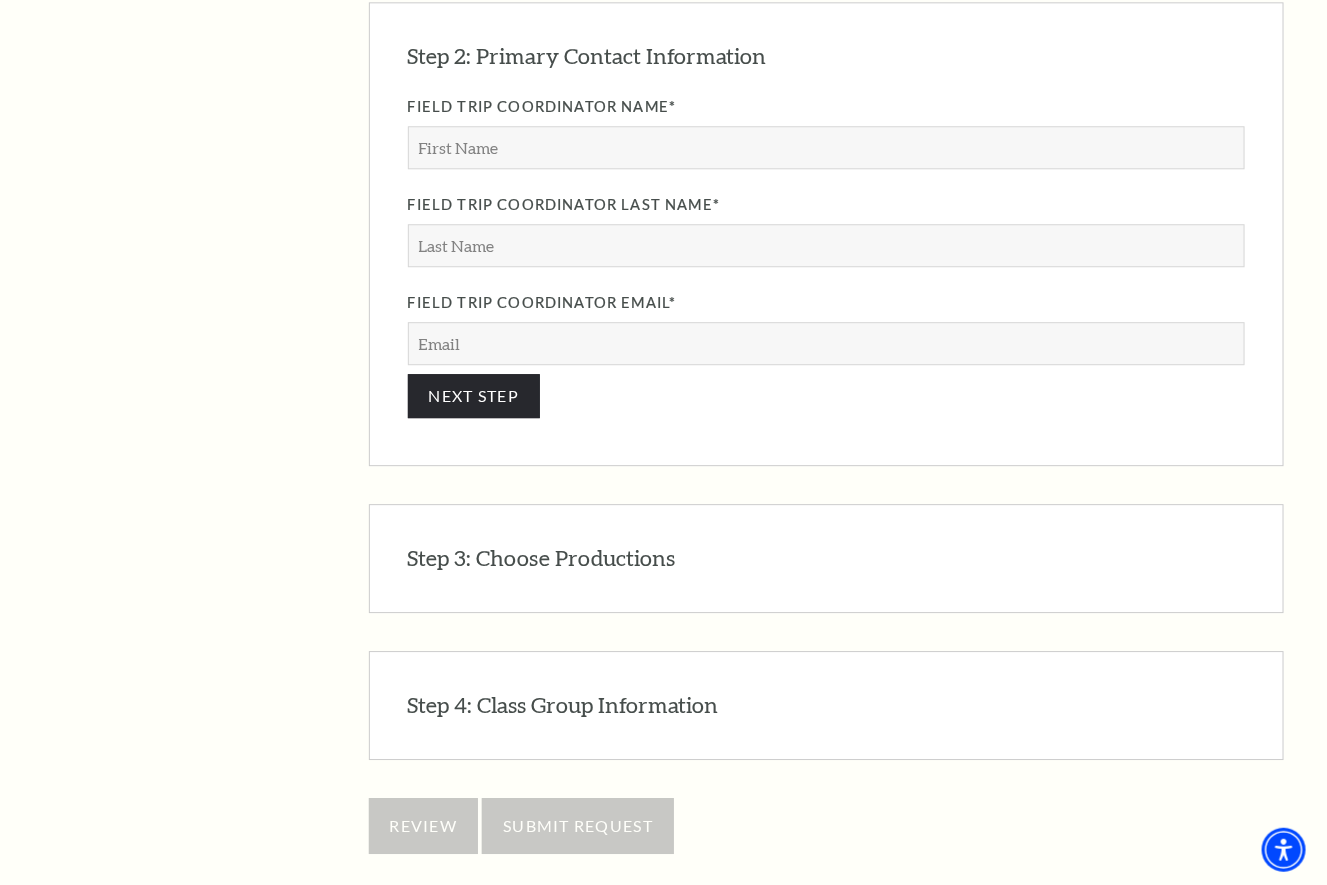 scroll, scrollTop: 1766, scrollLeft: 0, axis: vertical 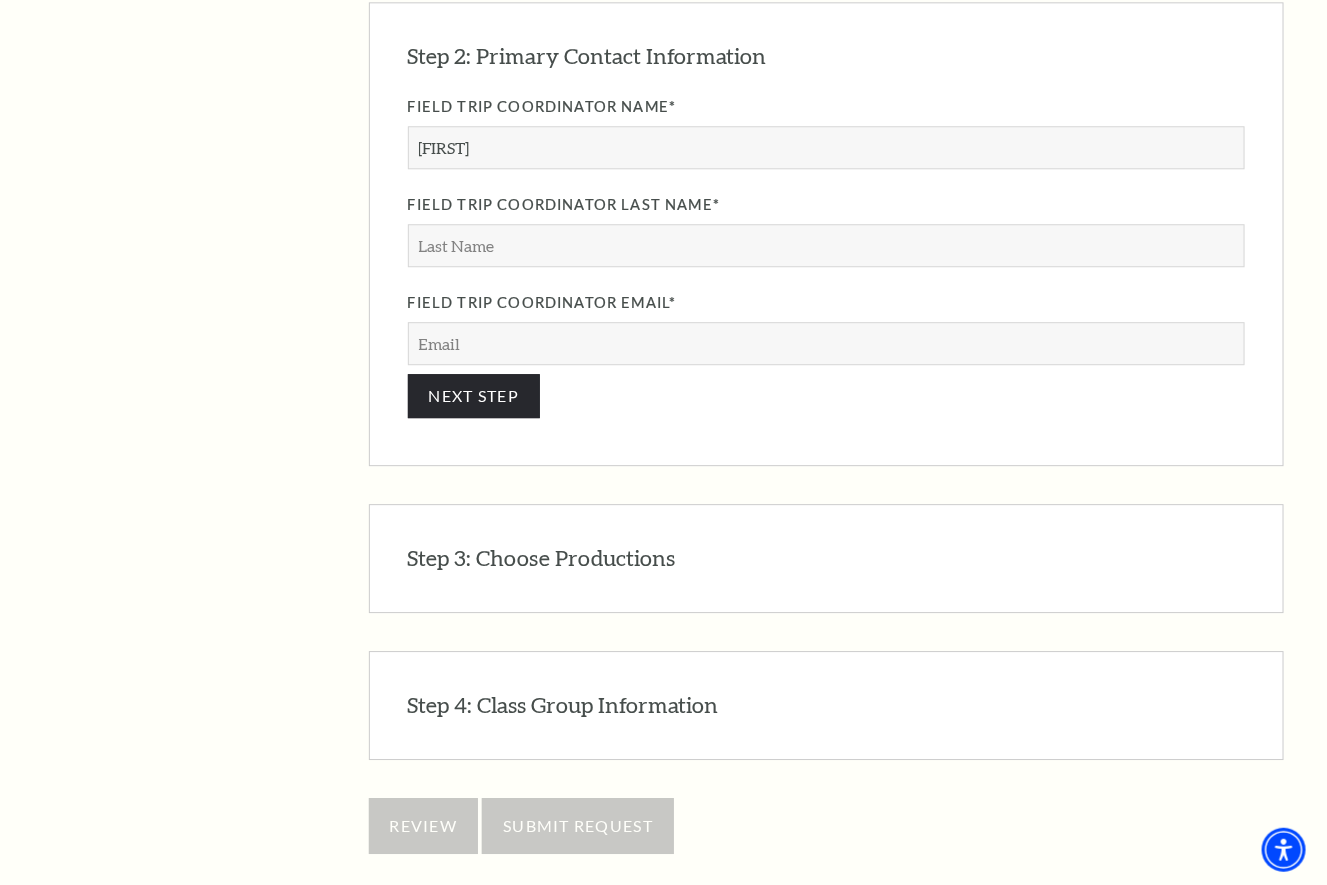 type on "[FIRST]" 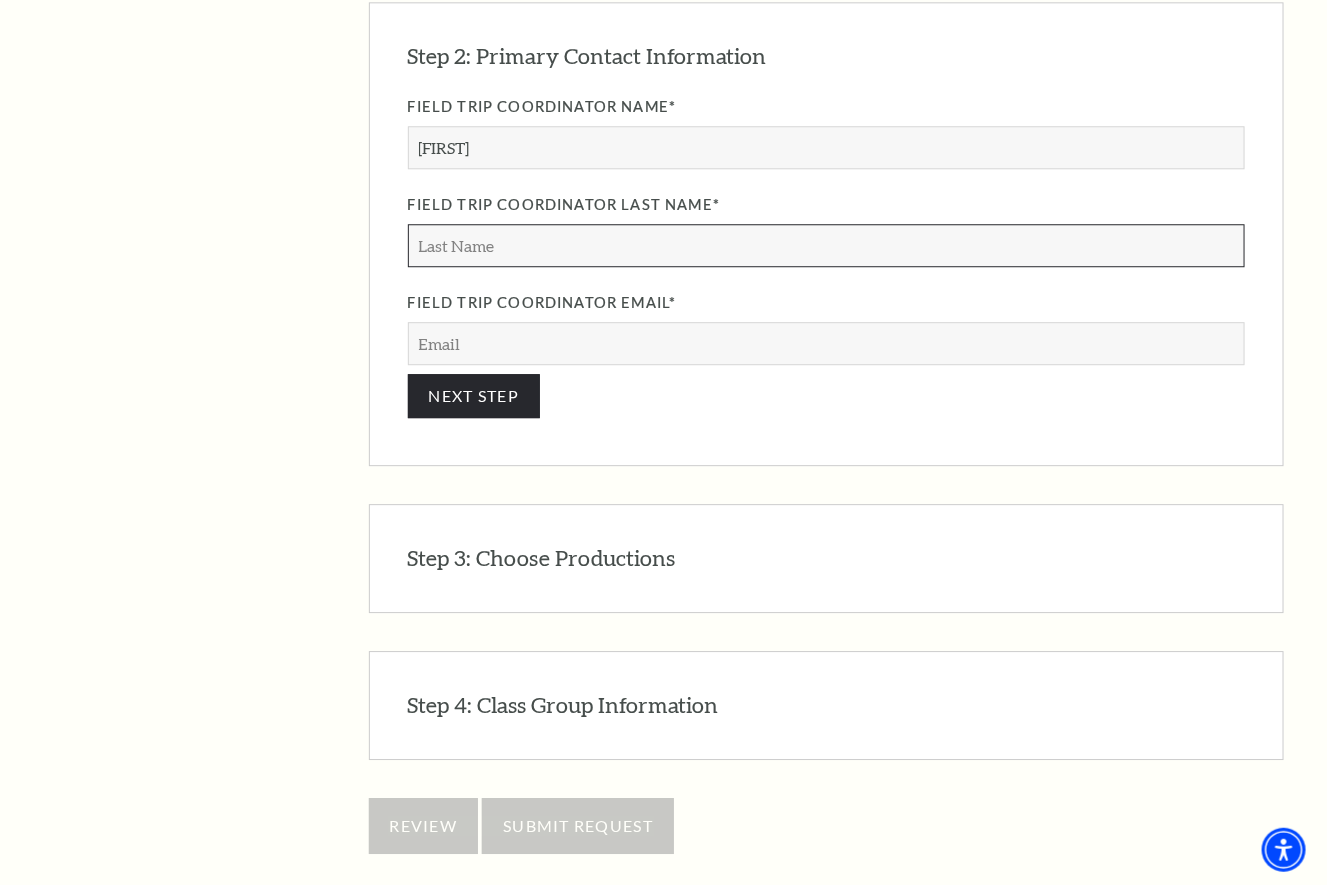 click on "Field Trip Coordinator Last Name*" at bounding box center (826, 245) 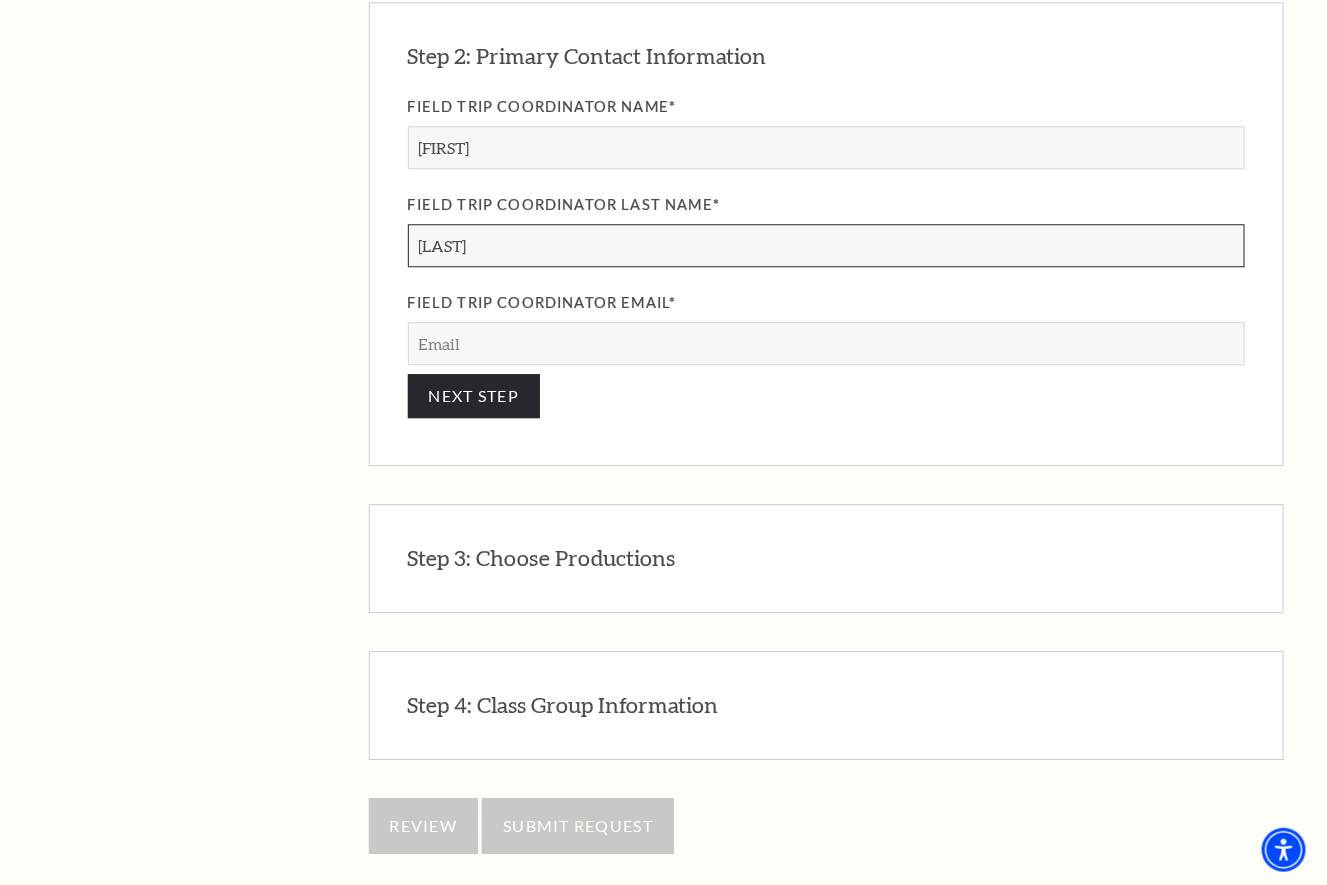 type on "[LAST]" 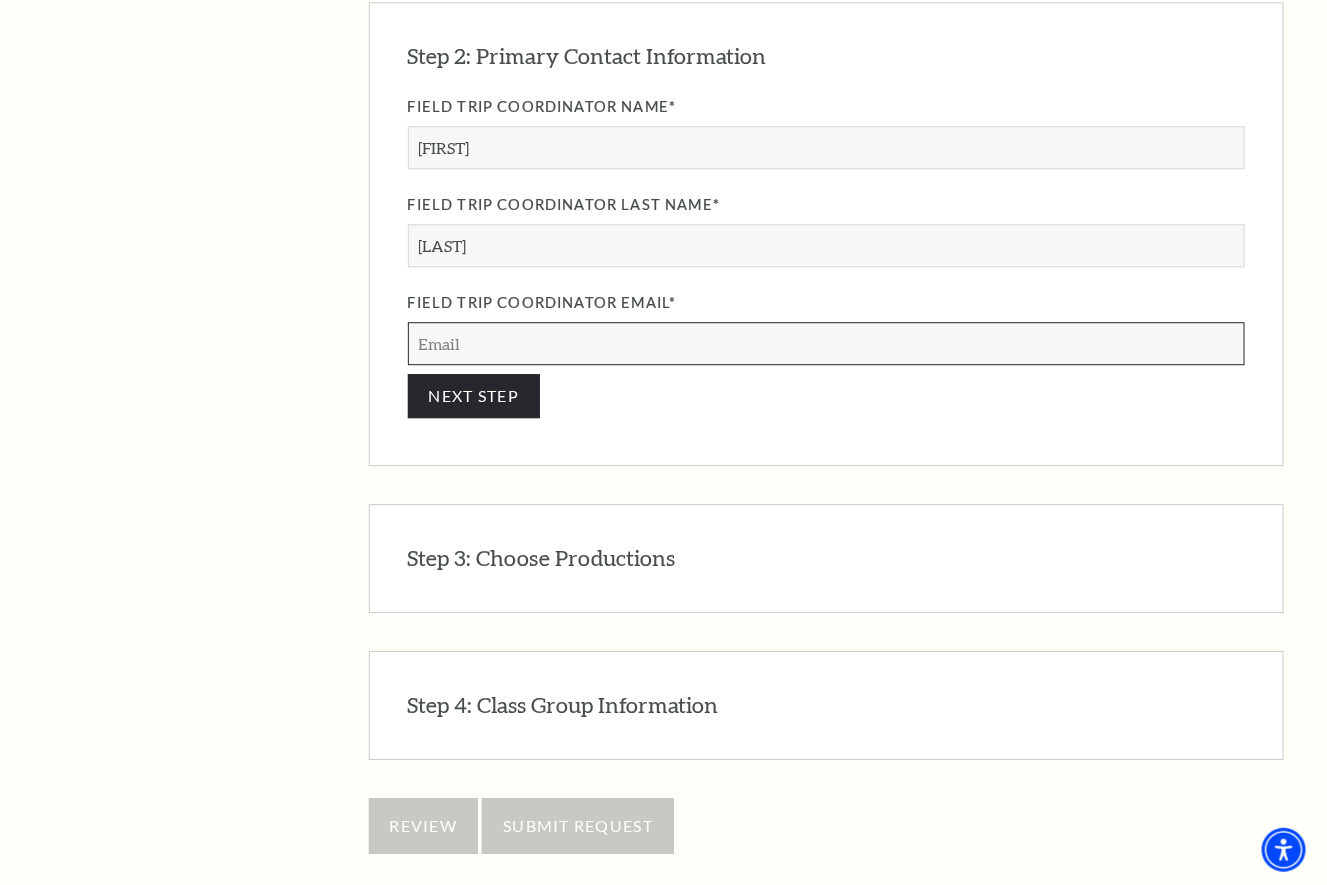 click on "Field Trip Coordinator Email*" at bounding box center [826, 343] 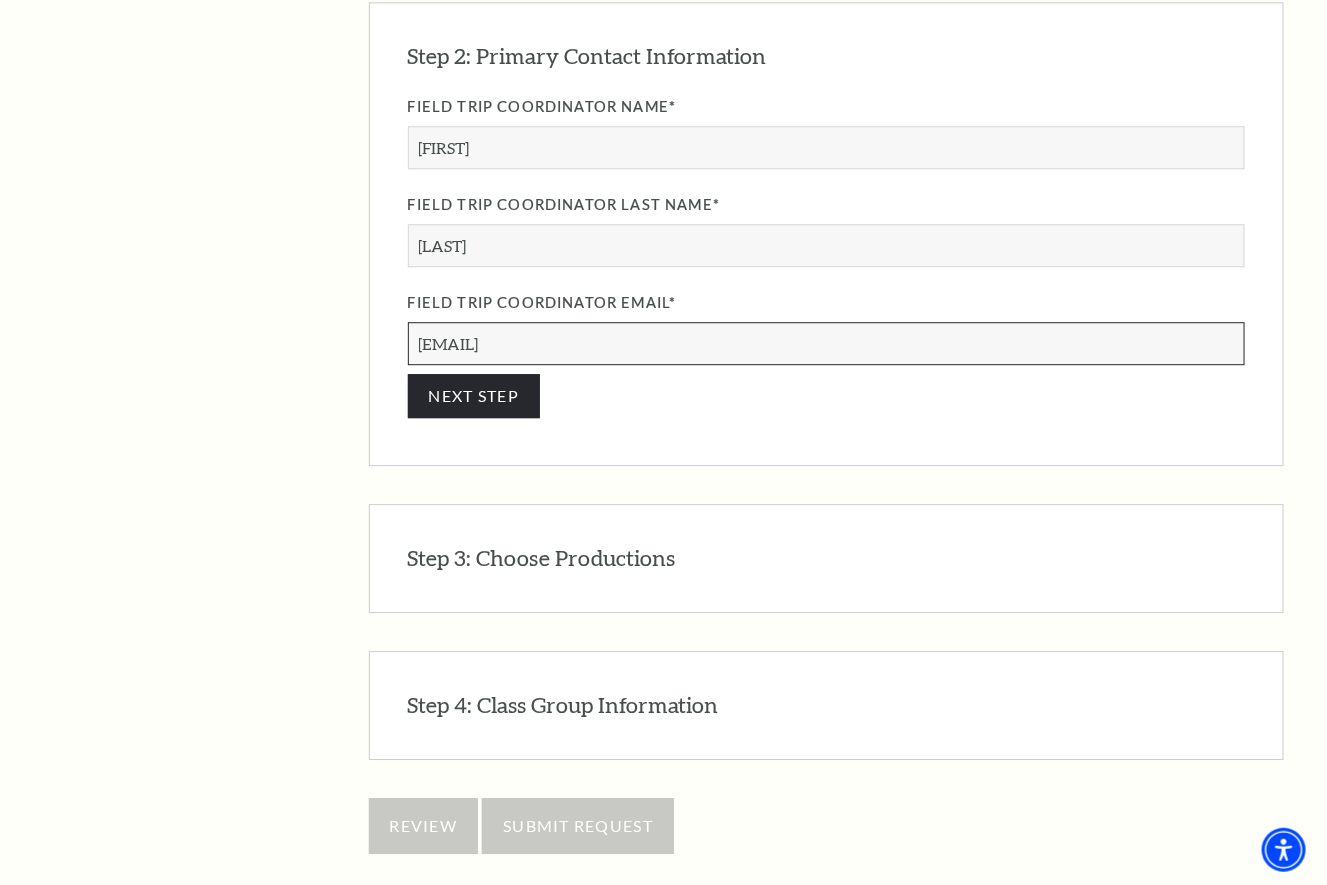 type on "[EMAIL]" 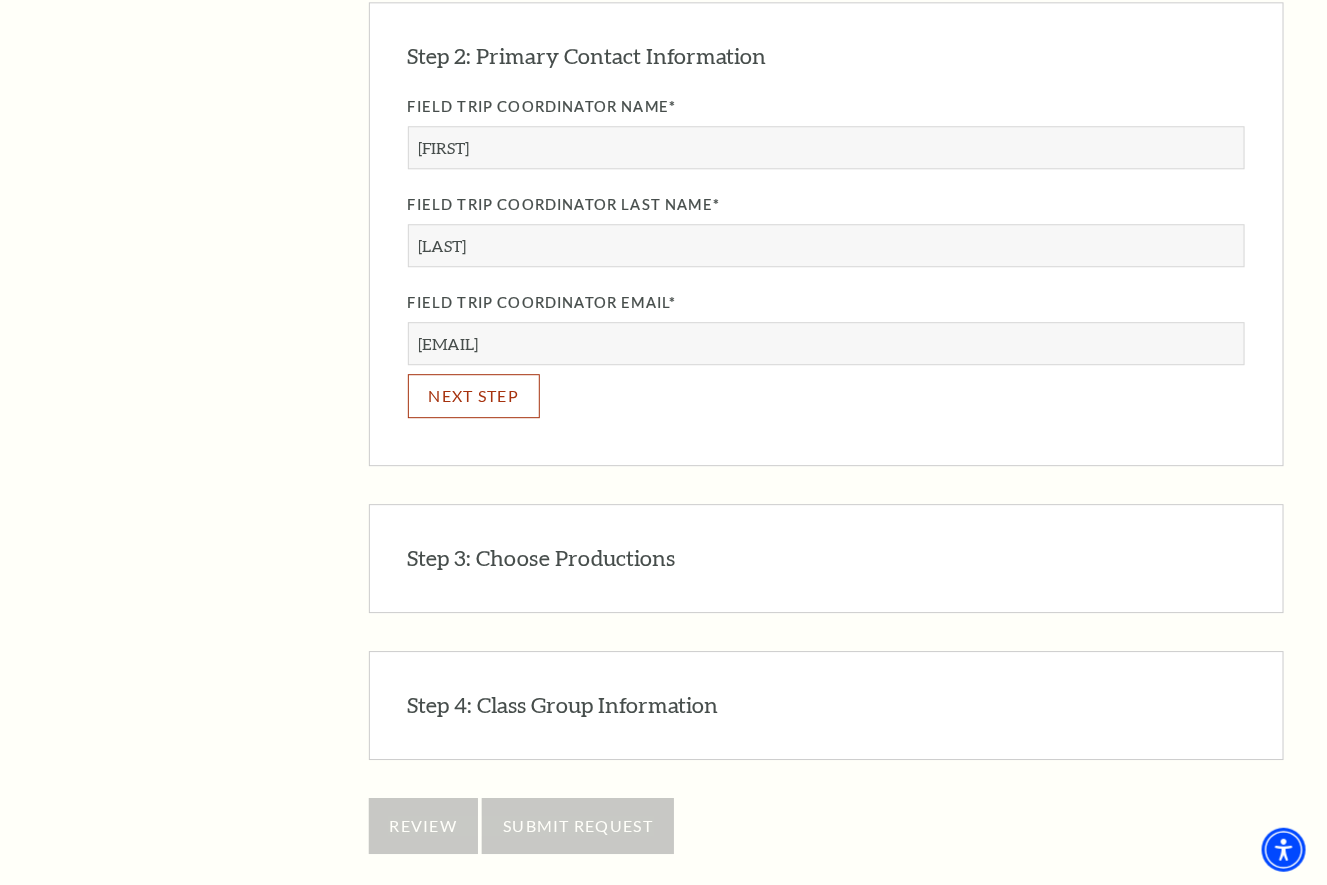 click on "NEXT STEP" at bounding box center (474, 395) 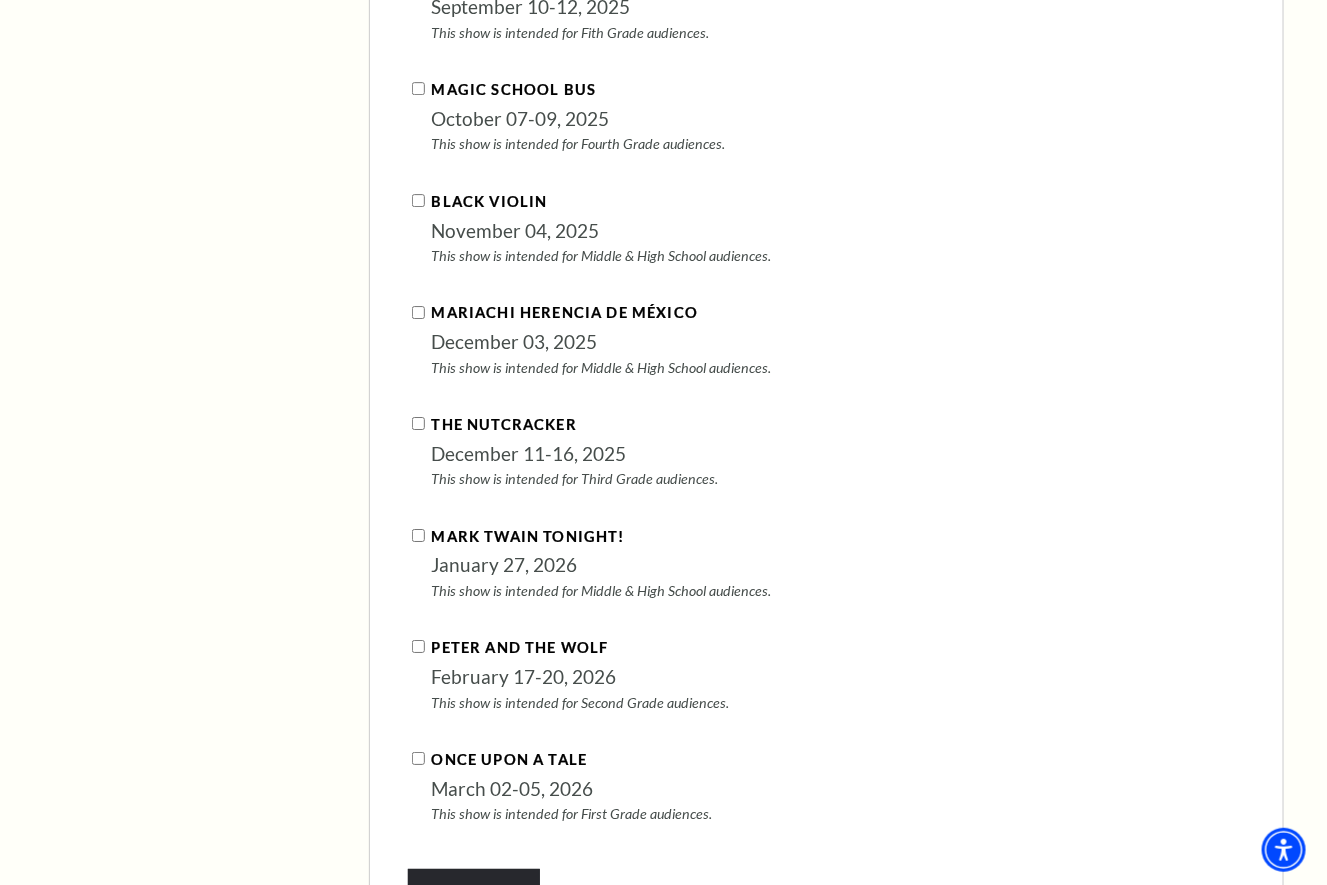scroll, scrollTop: 2180, scrollLeft: 0, axis: vertical 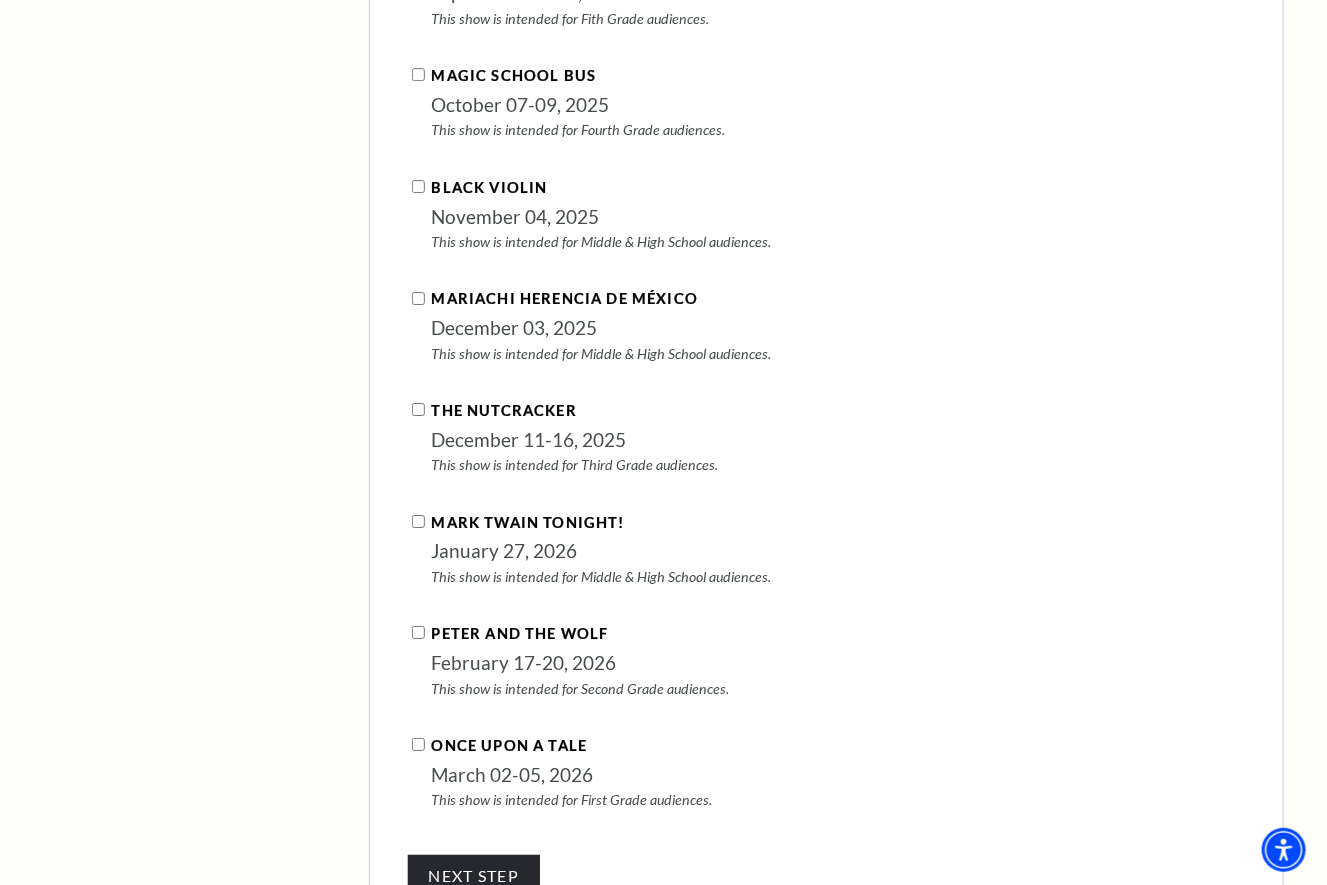 click on "Peter and the Wolf" at bounding box center (418, 632) 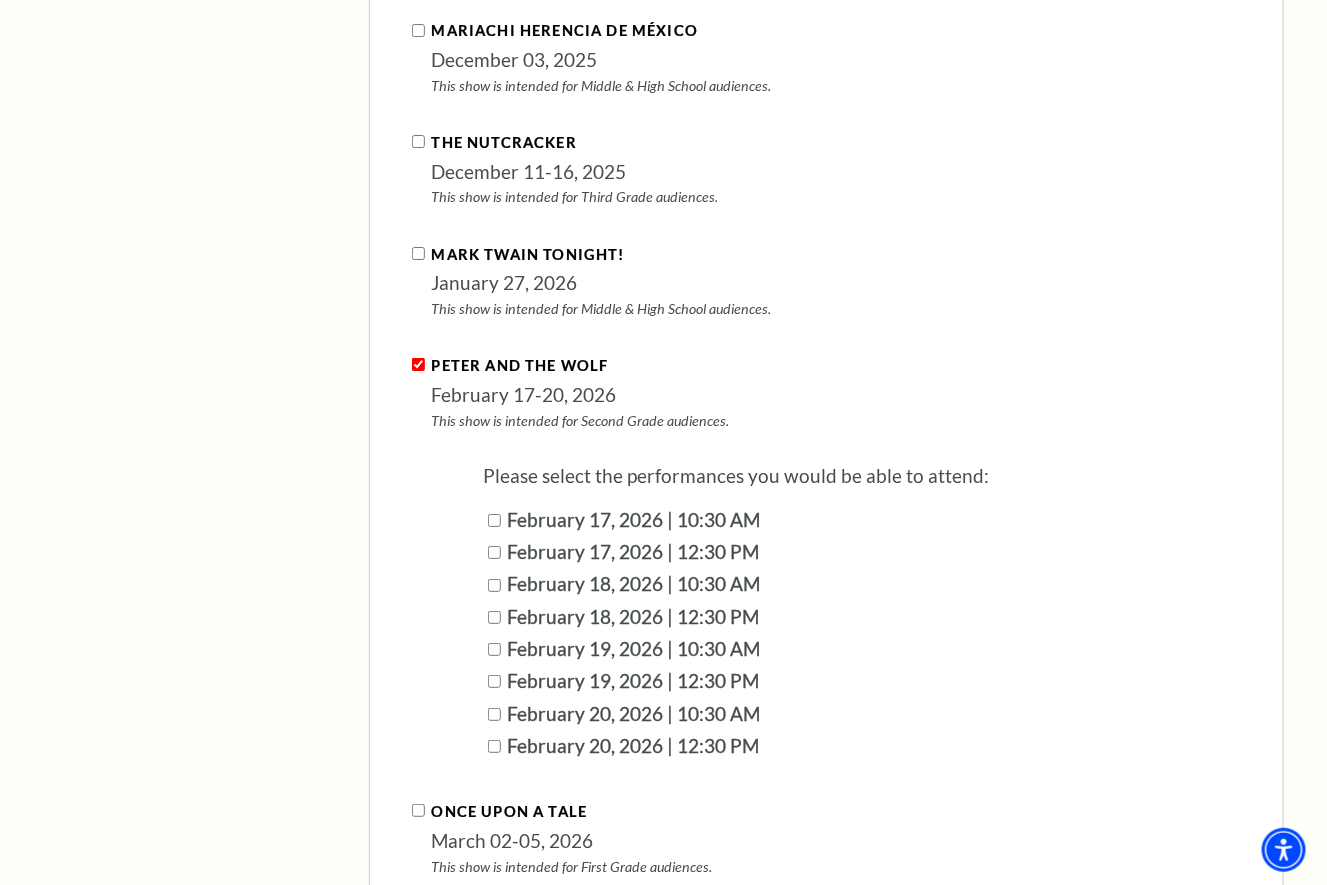 scroll, scrollTop: 2449, scrollLeft: 0, axis: vertical 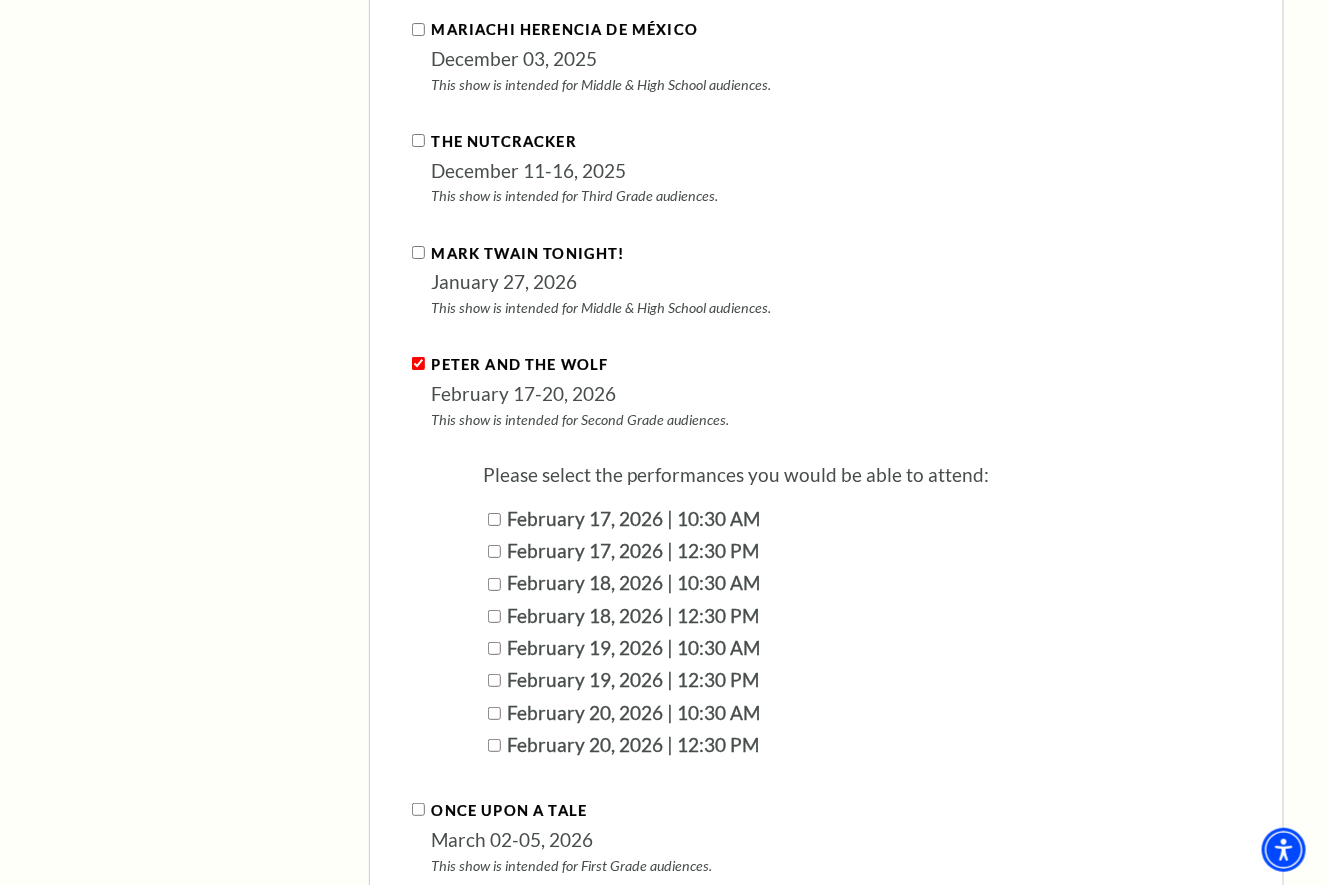 click on "February 18, 2026 | 10:30 AM" at bounding box center (494, 584) 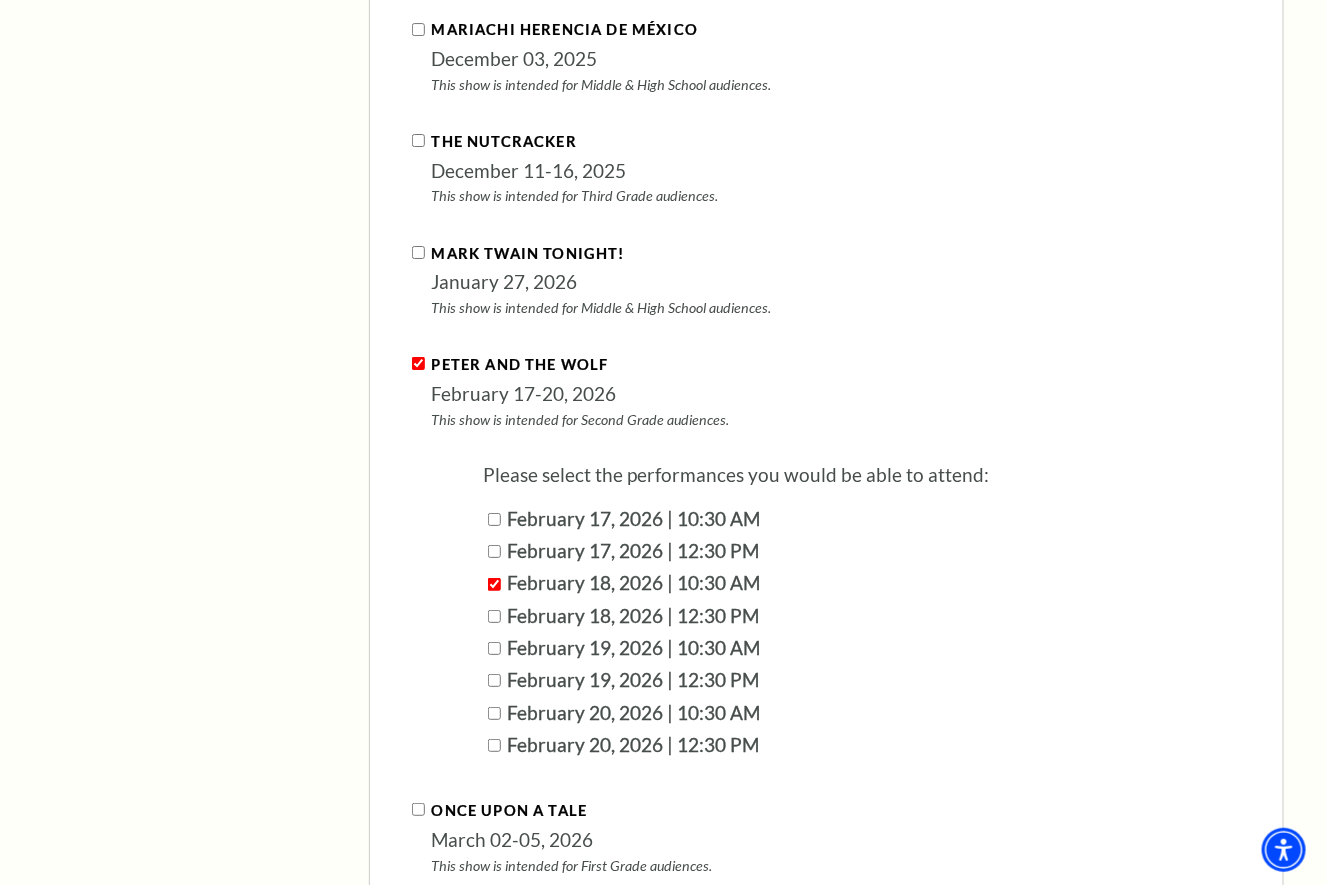 click on "February 19, 2026 | 10:30 AM" at bounding box center [494, 648] 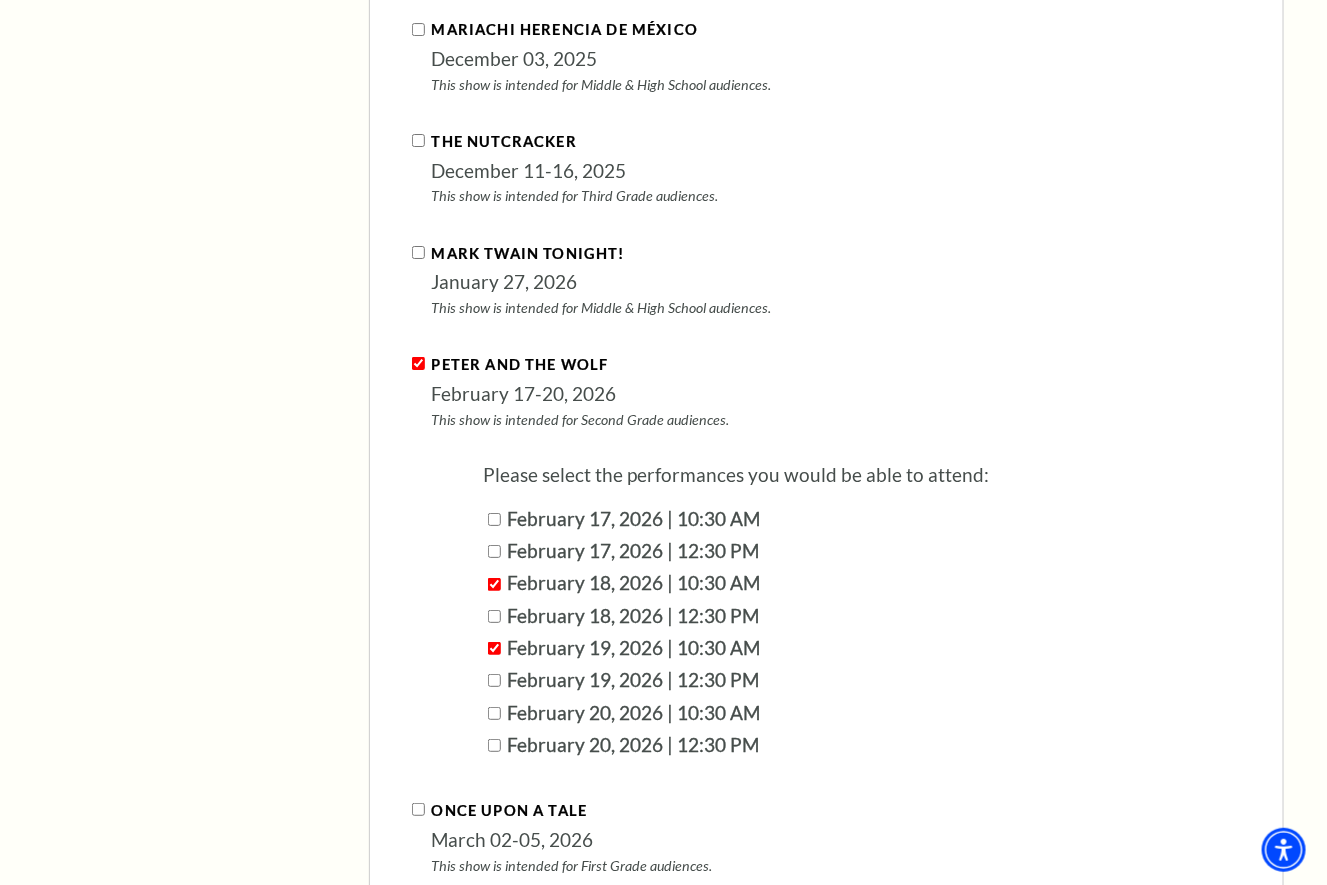 click on "February 20, 2026 | 10:30 AM" at bounding box center [494, 713] 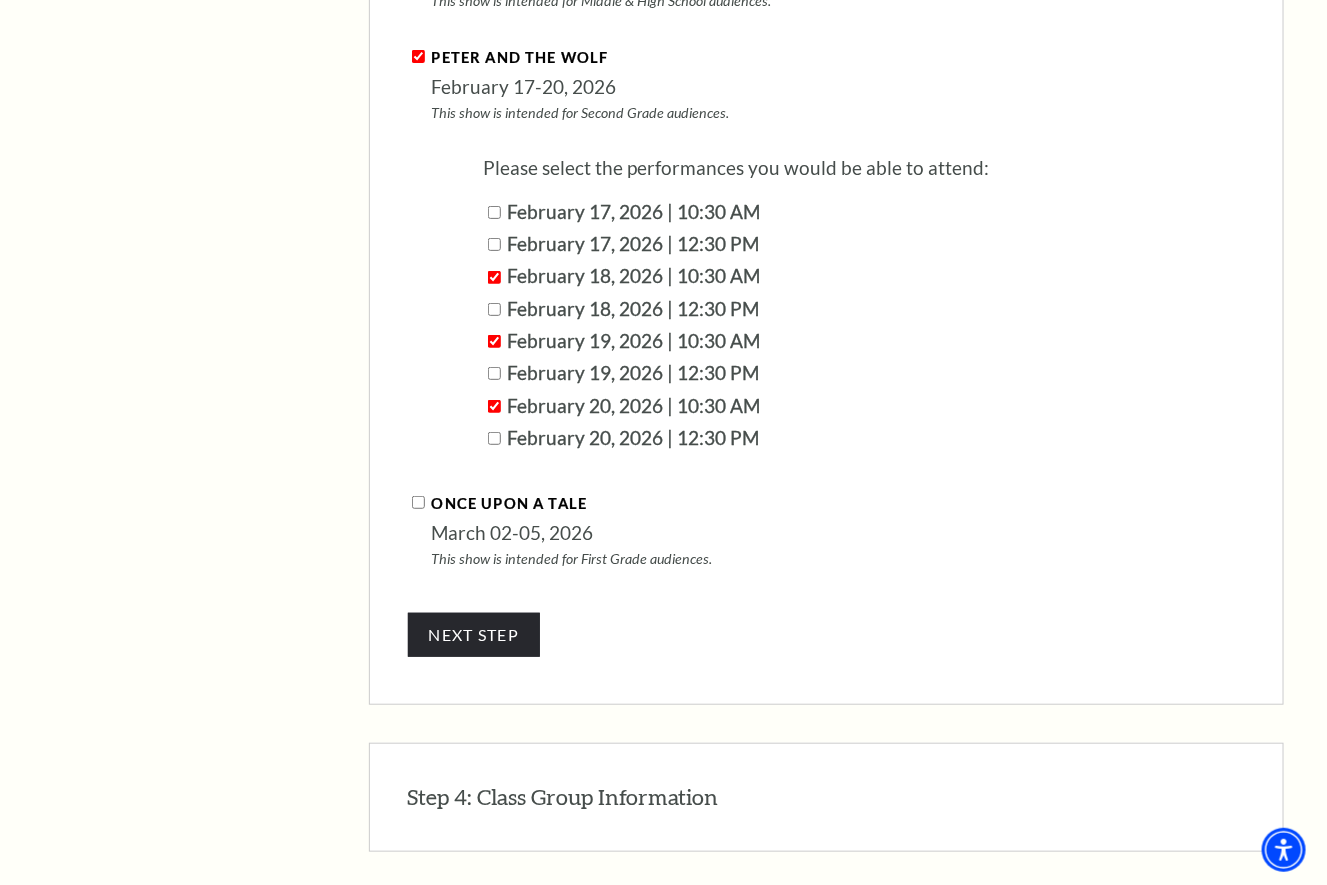 scroll, scrollTop: 2755, scrollLeft: 0, axis: vertical 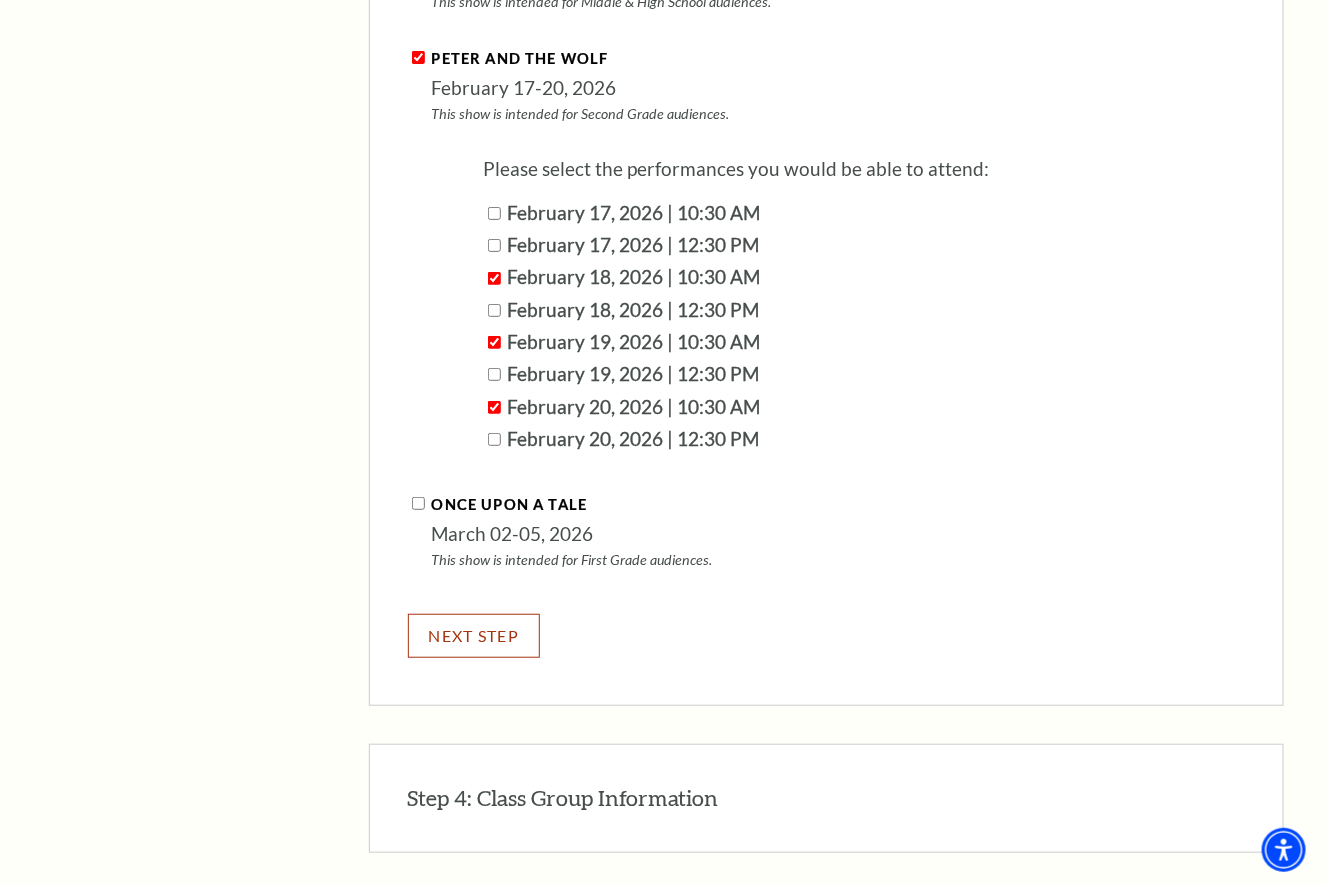 click on "NEXT STEP" at bounding box center [474, 635] 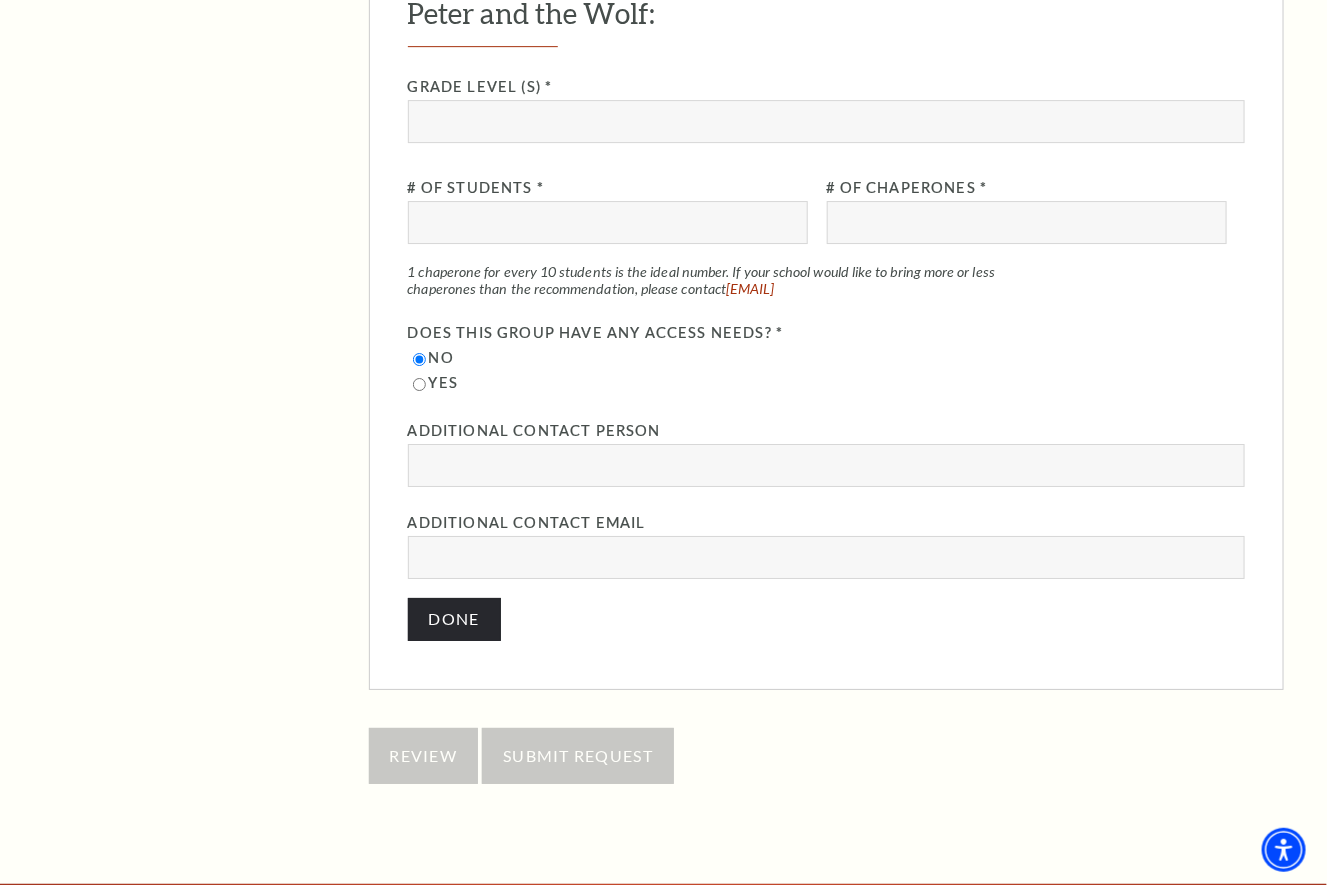 scroll, scrollTop: 2120, scrollLeft: 0, axis: vertical 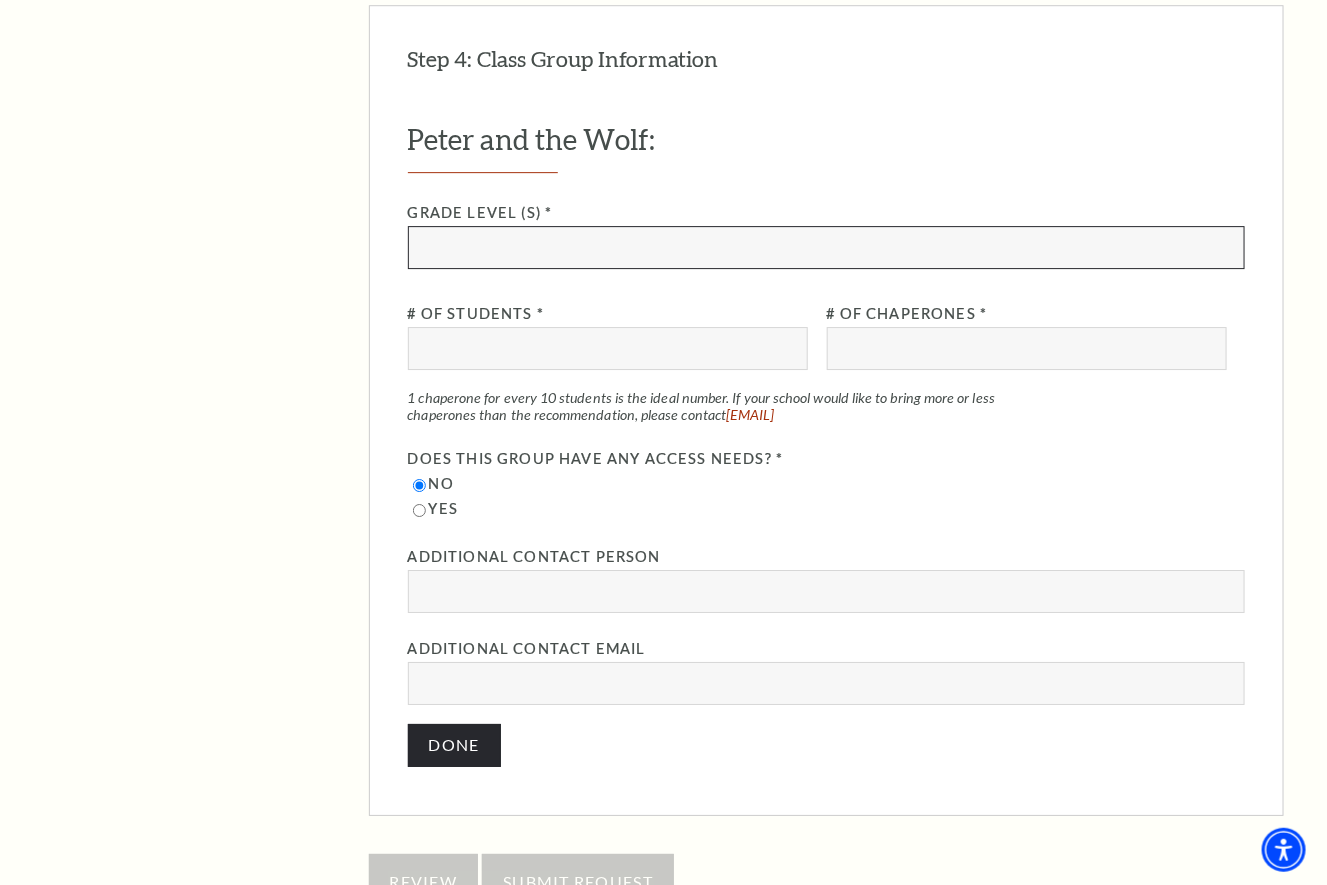 click at bounding box center (826, 247) 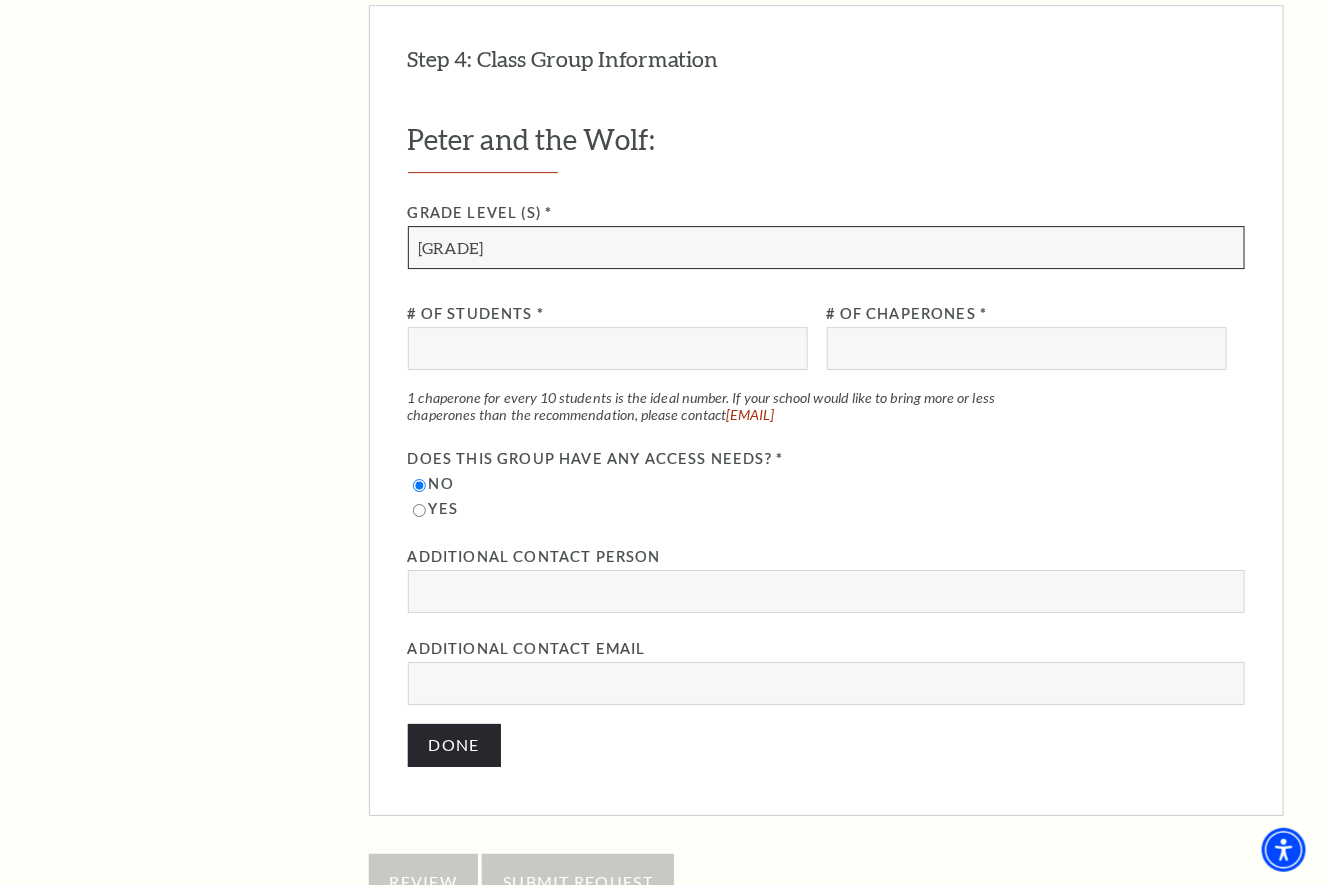 type on "[GRADE]" 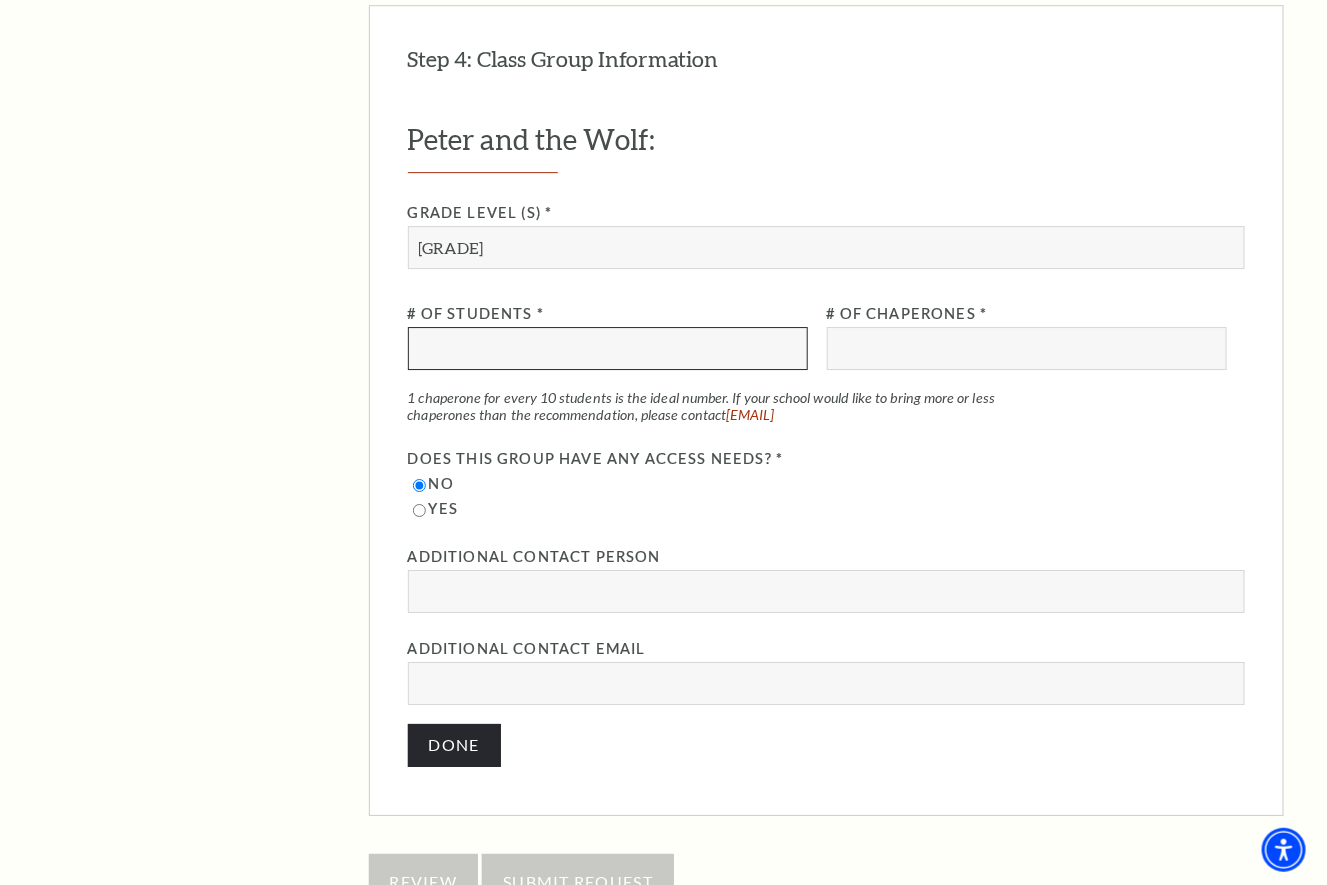click at bounding box center (608, 348) 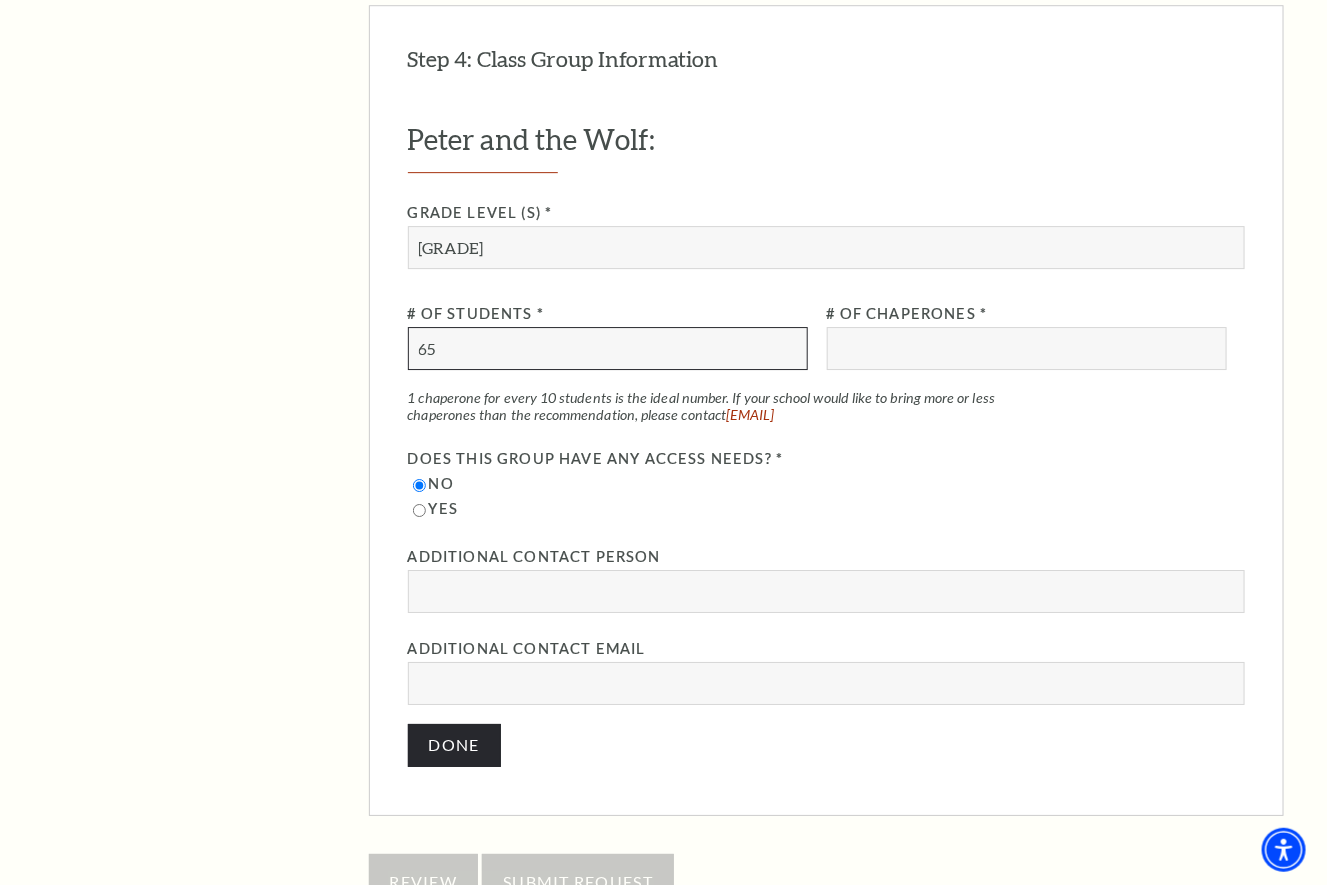 type on "65" 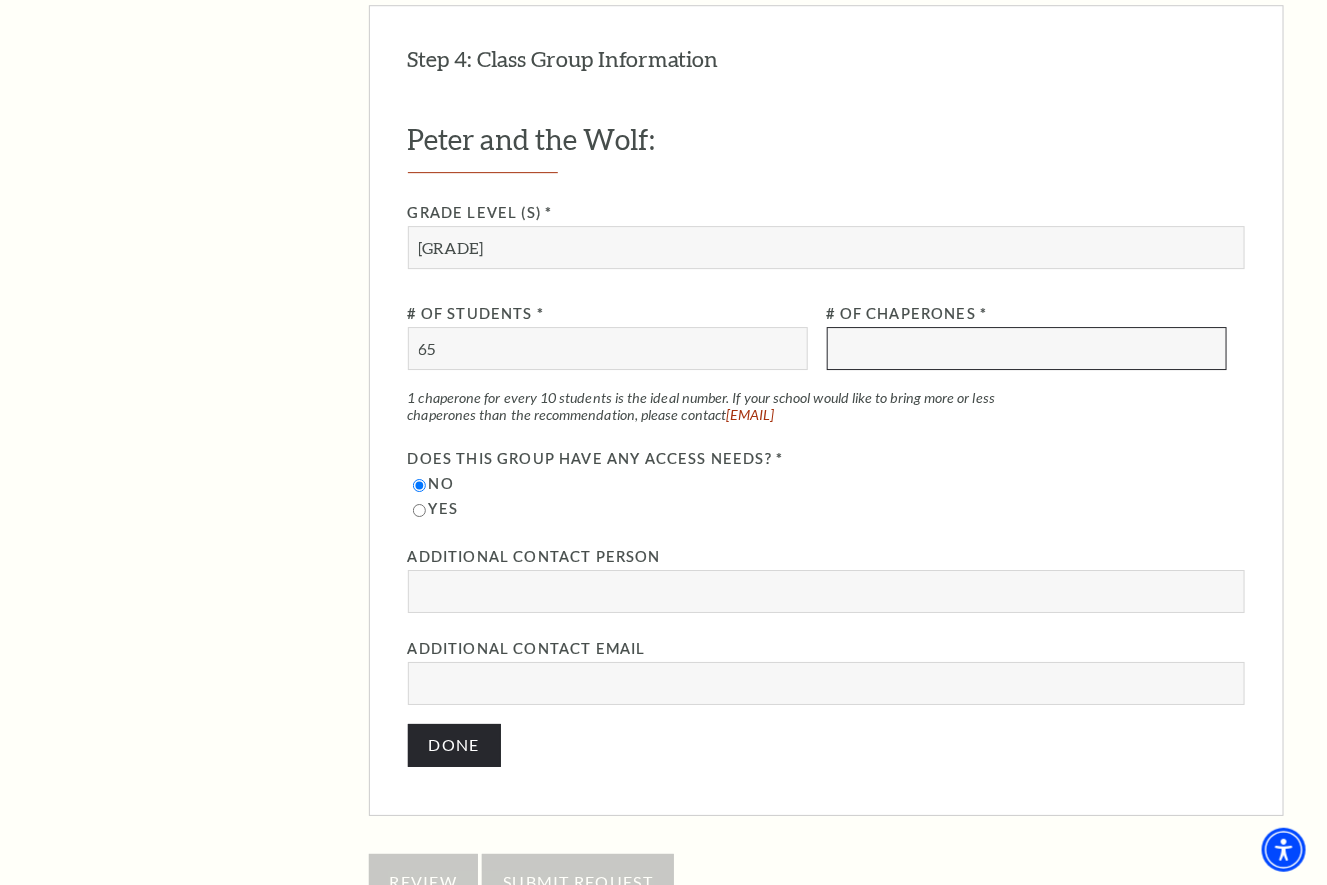 click at bounding box center (1027, 348) 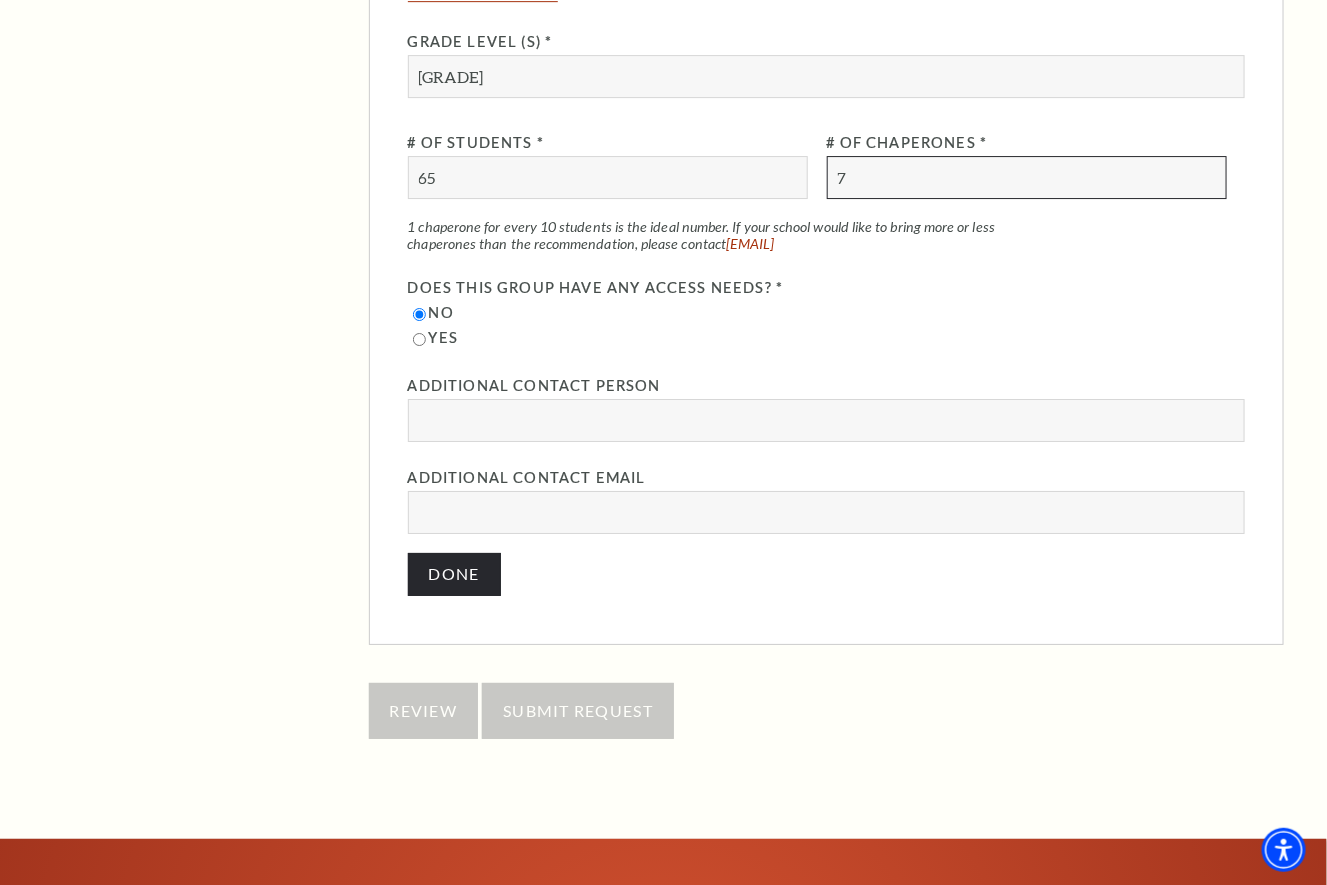 scroll, scrollTop: 2303, scrollLeft: 0, axis: vertical 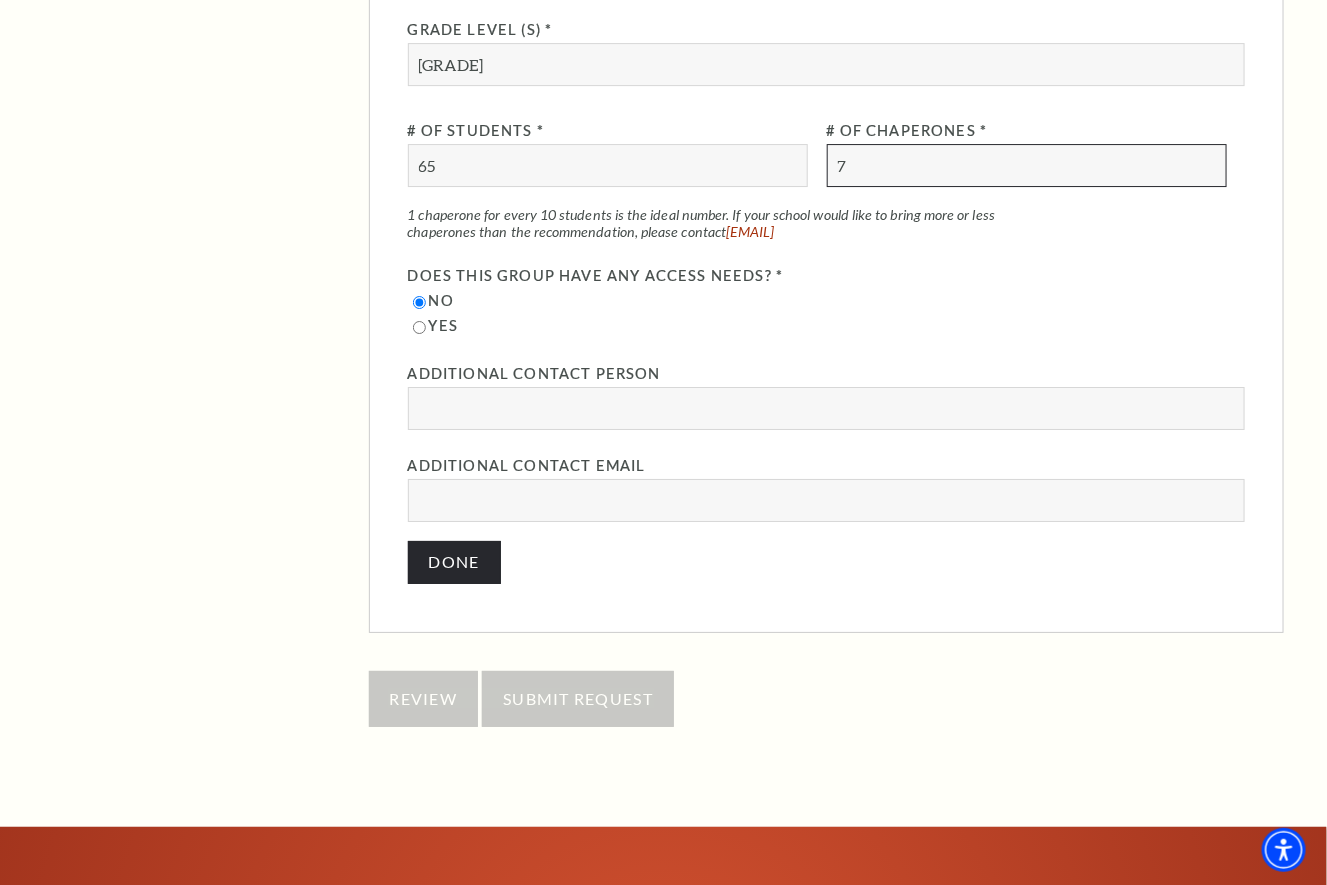 type on "7" 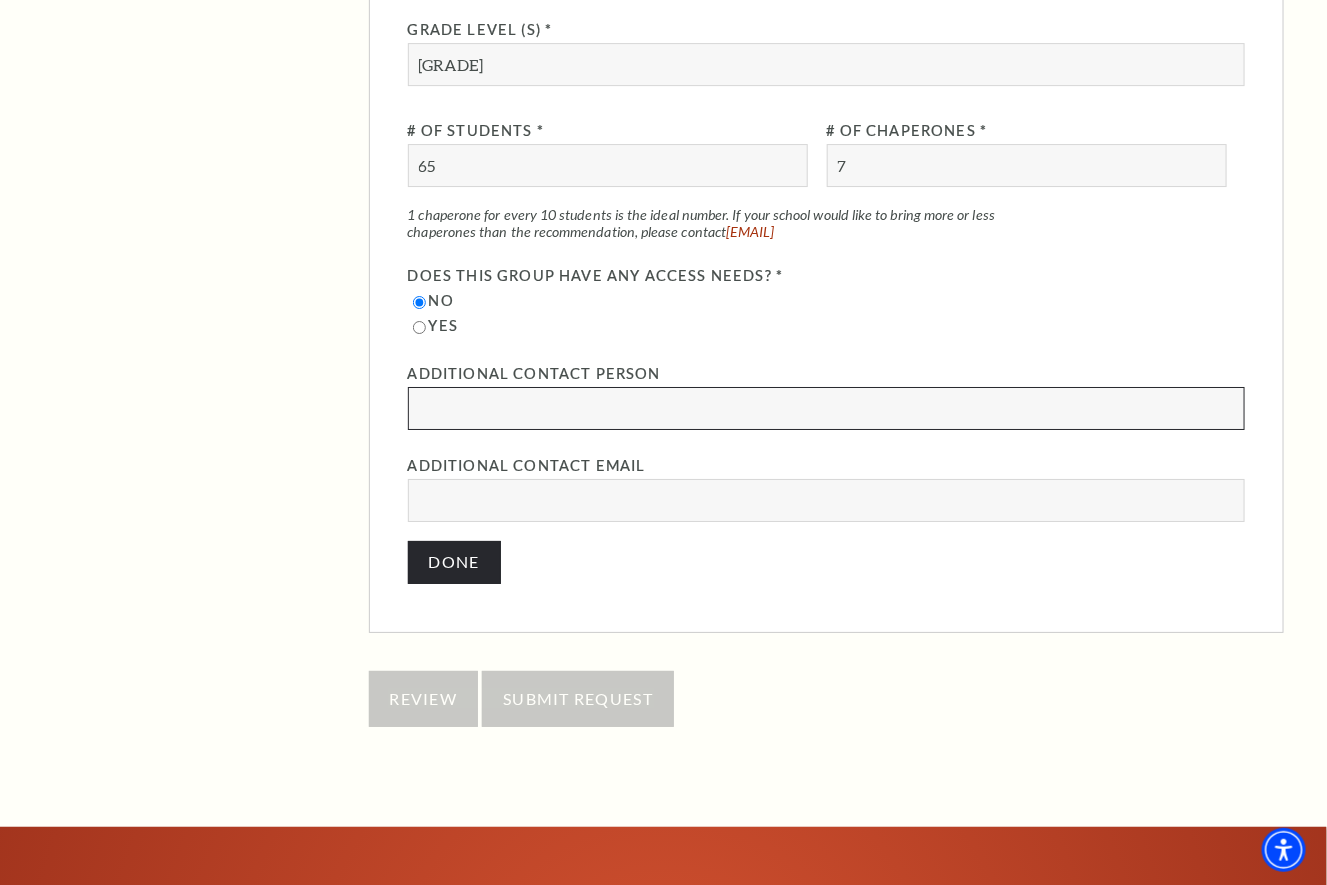 click at bounding box center [826, 408] 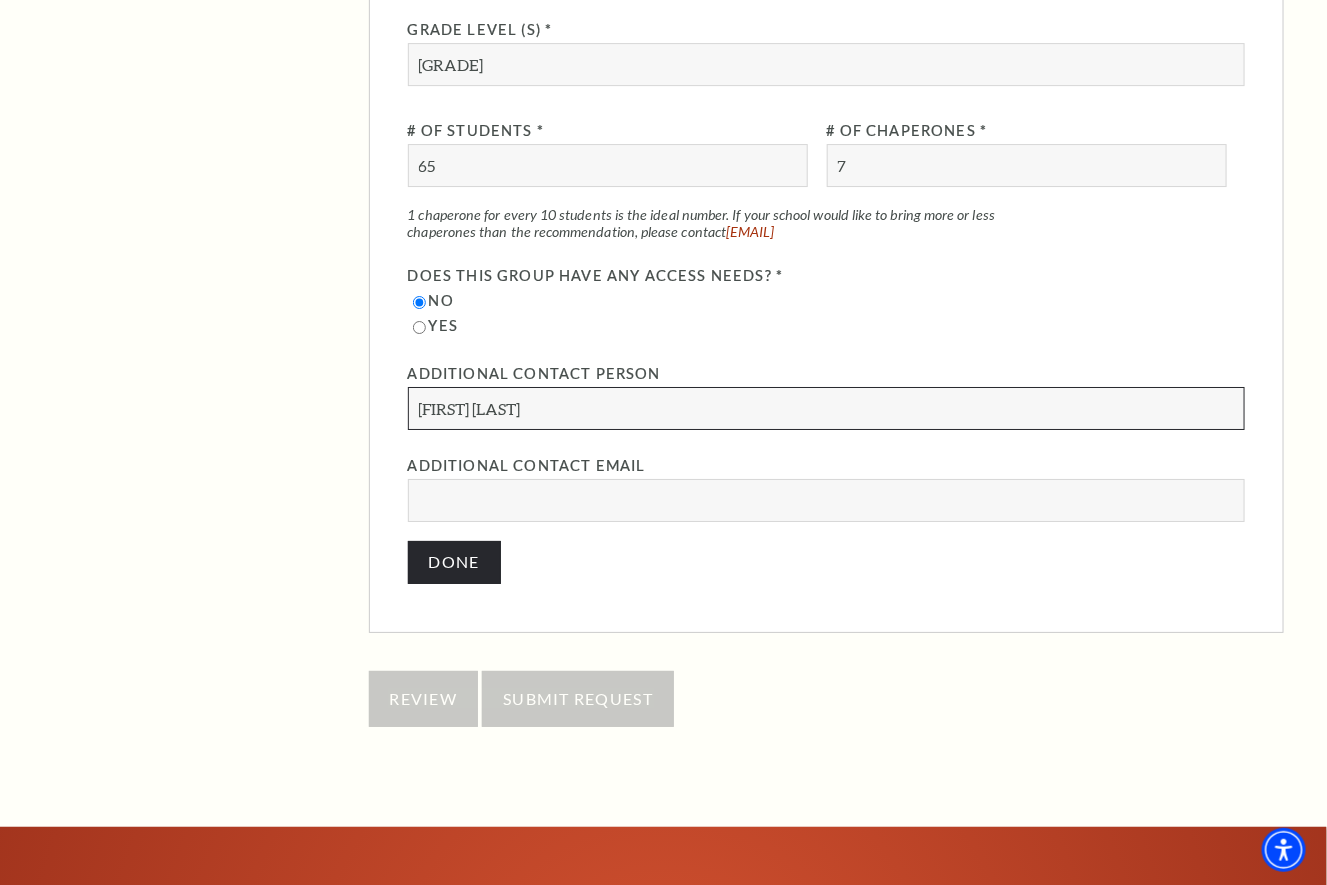 type on "[FIRST] [LAST]" 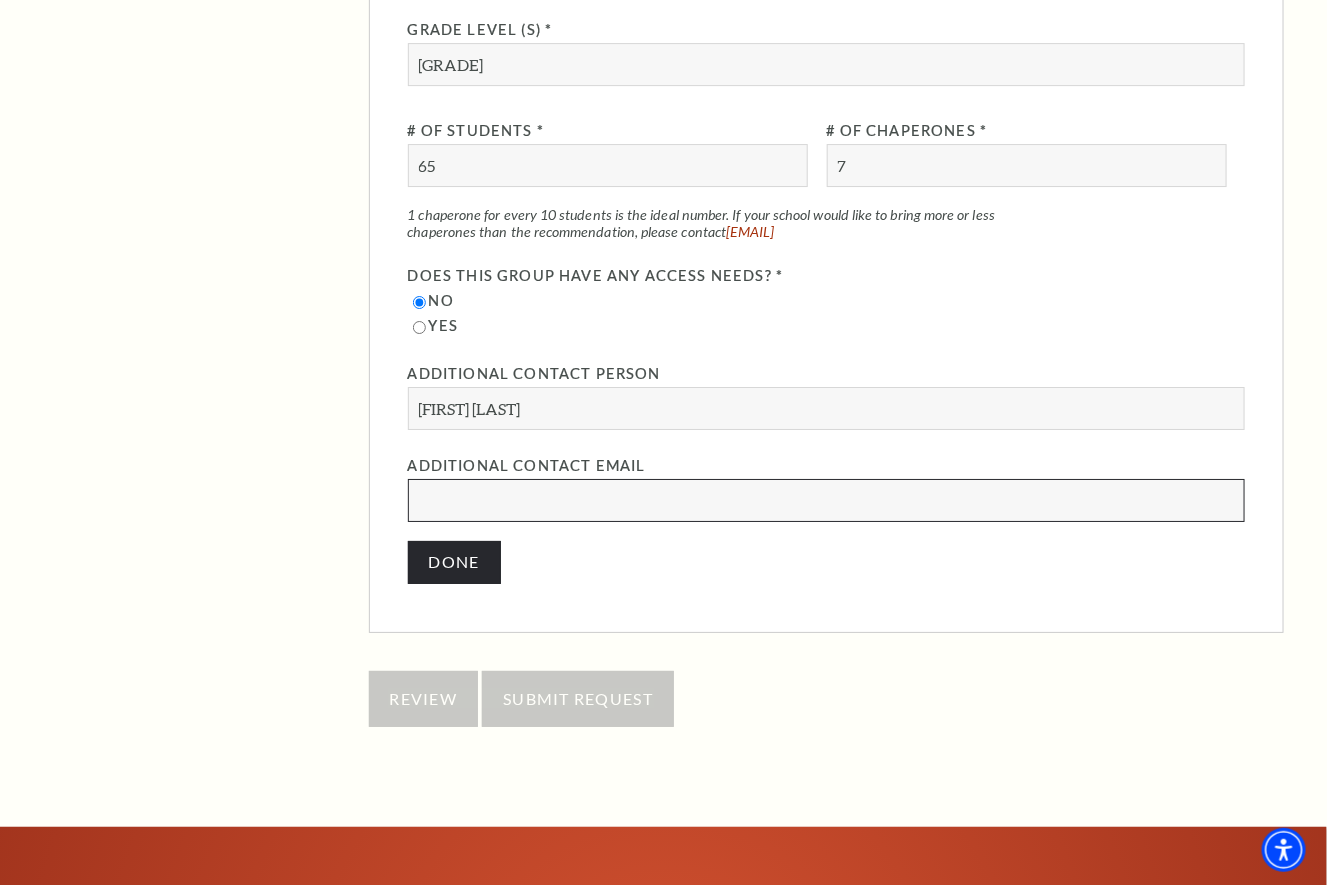 click at bounding box center [826, 500] 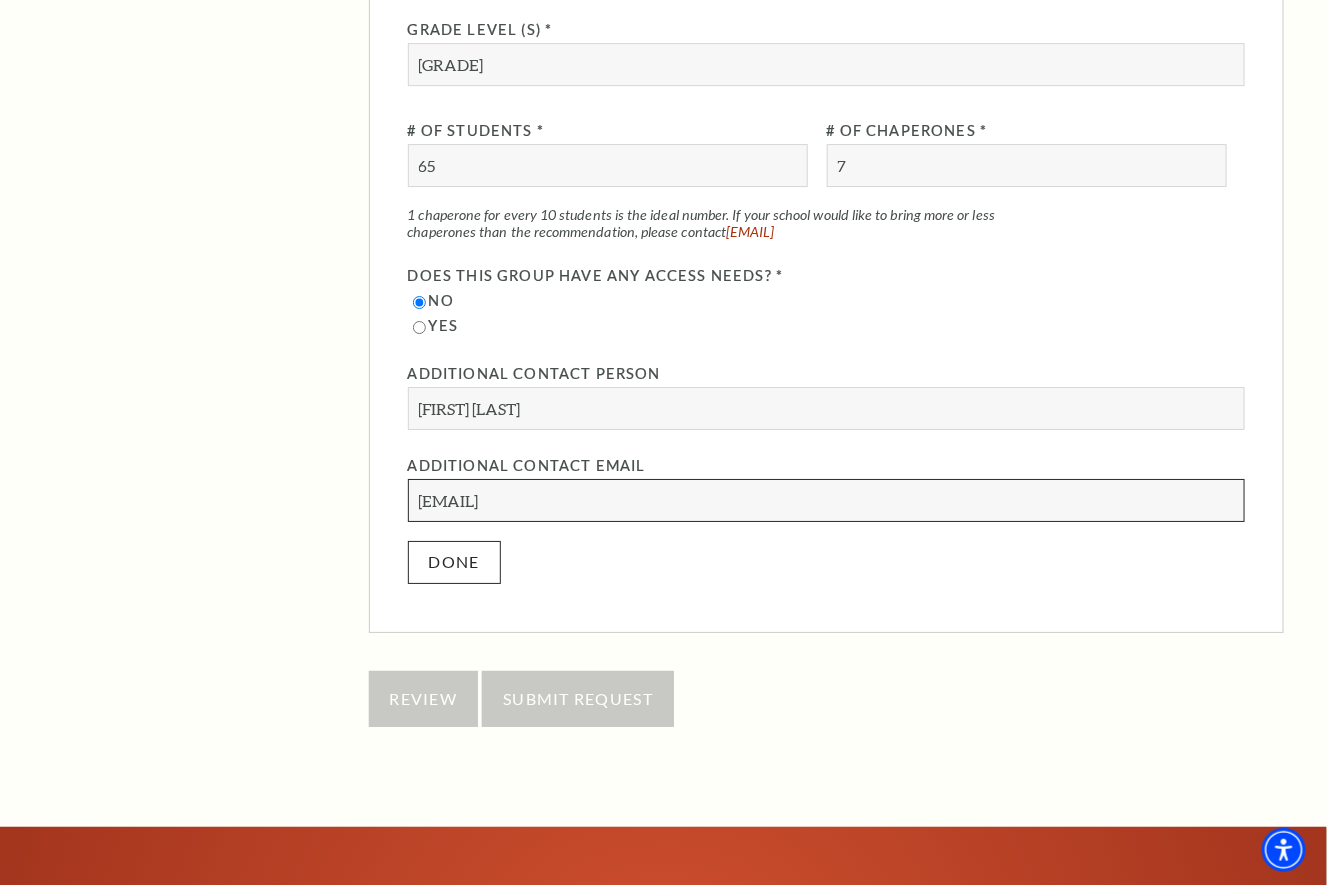 type on "[EMAIL]" 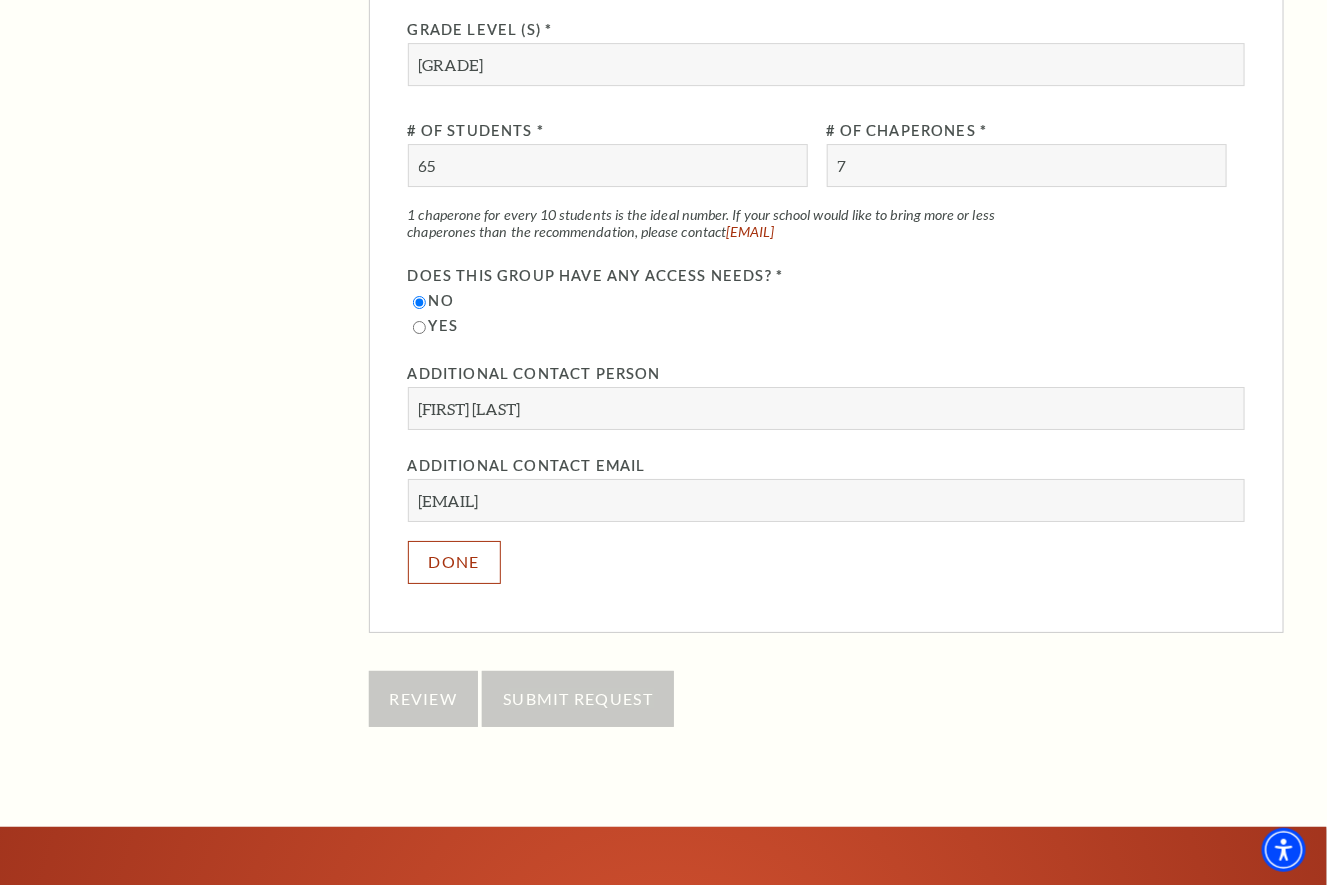 click on "Done" at bounding box center (454, 562) 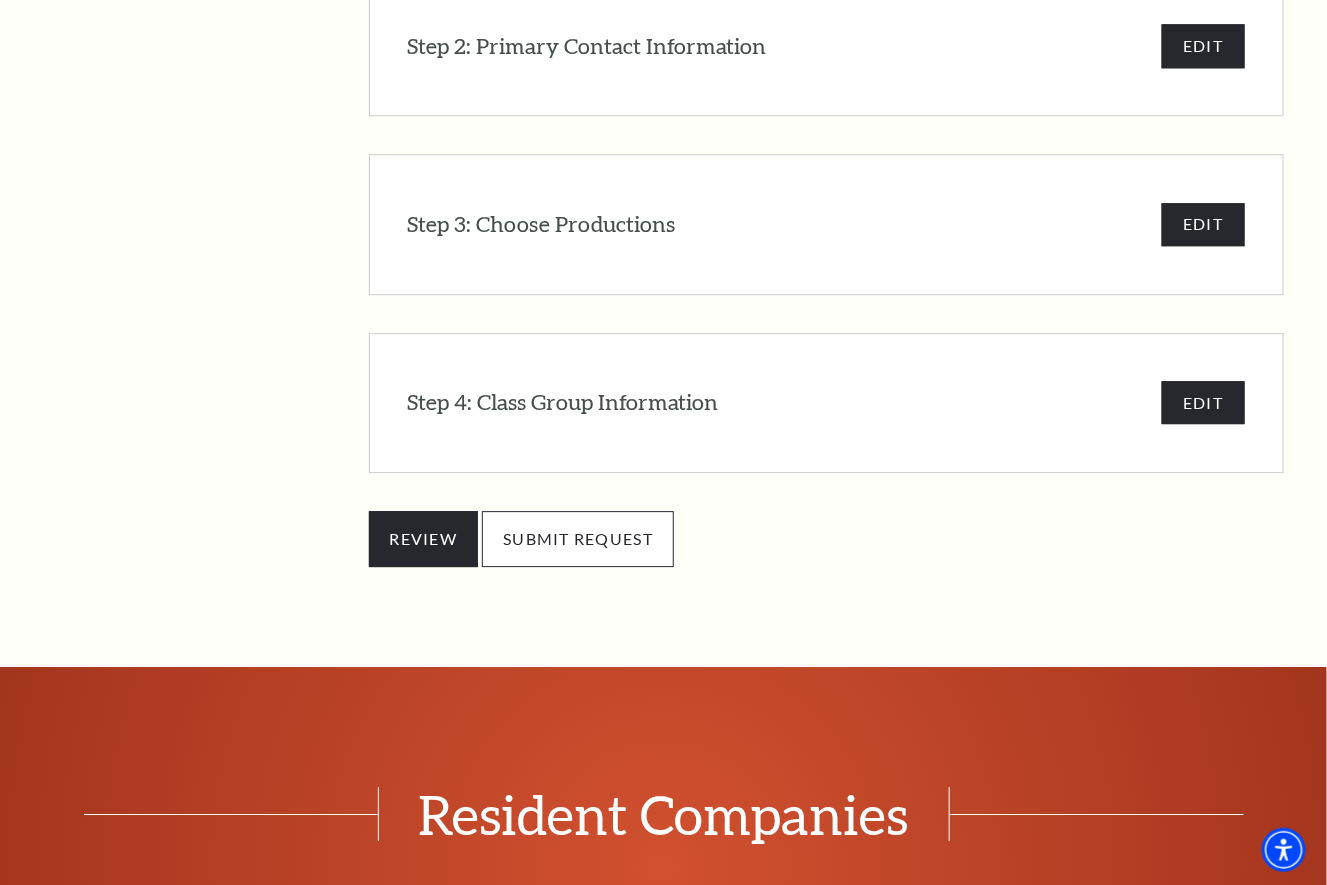 scroll, scrollTop: 1790, scrollLeft: 0, axis: vertical 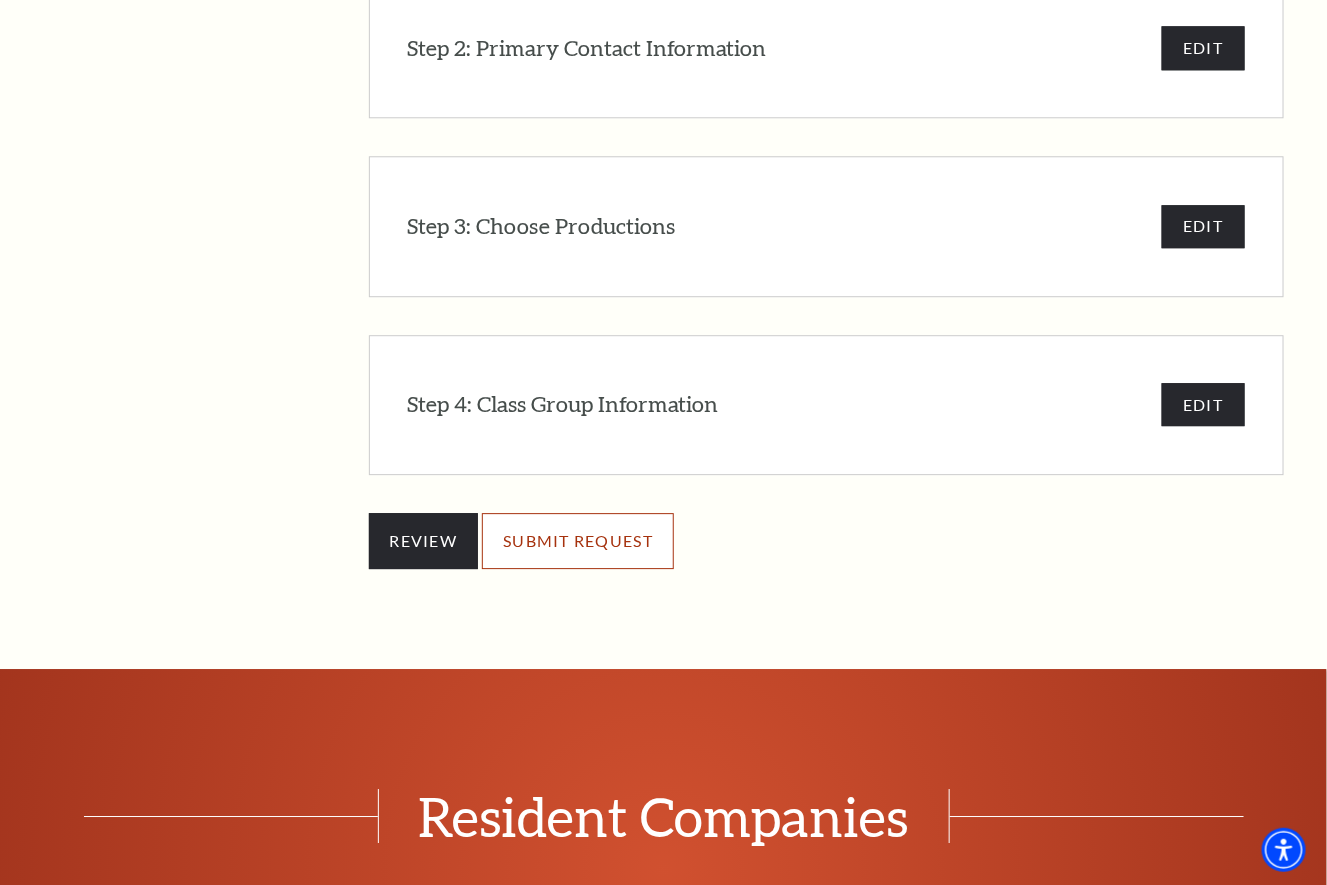 click on "SUBMIT REQUEST" at bounding box center [578, 541] 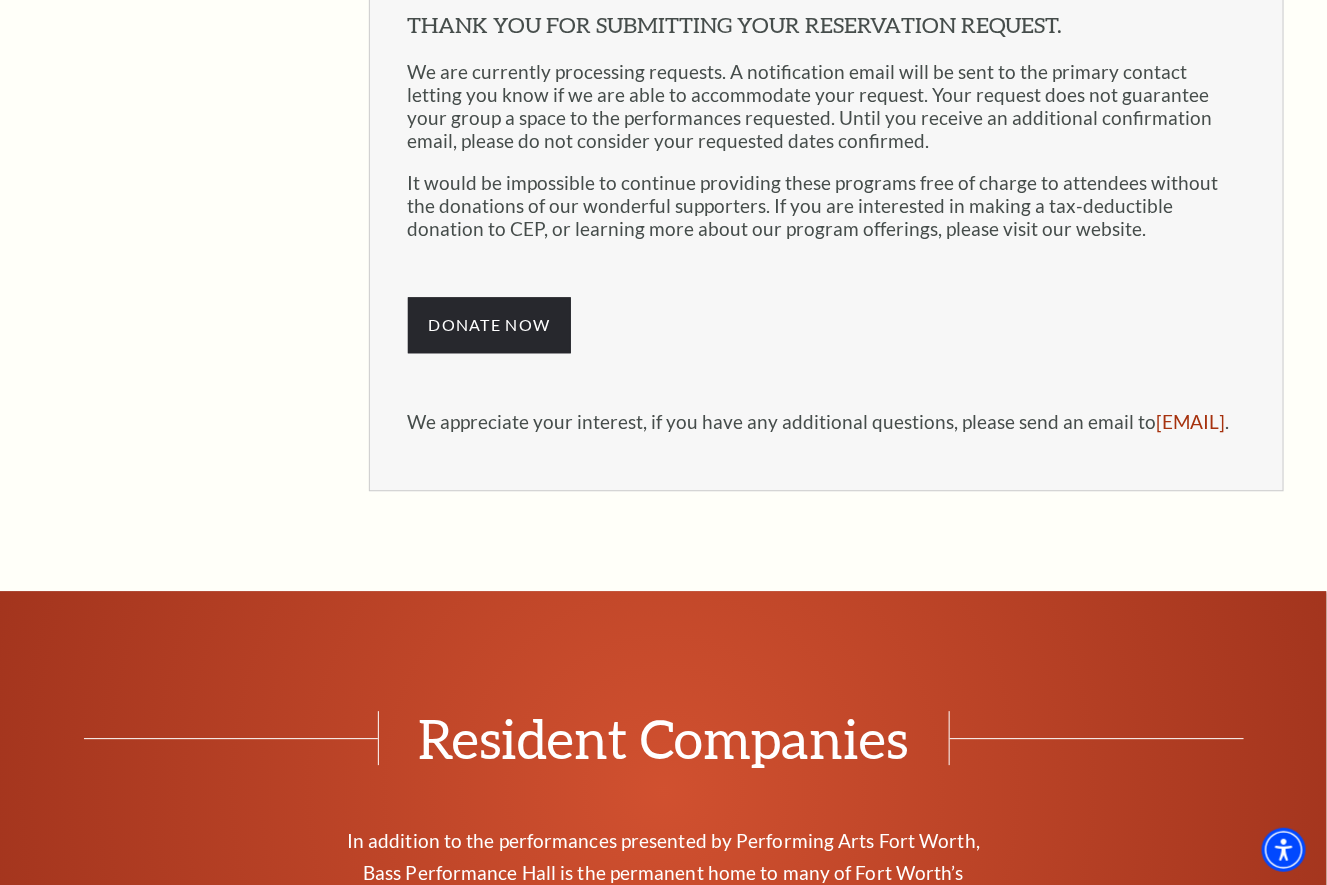 scroll, scrollTop: 1520, scrollLeft: 0, axis: vertical 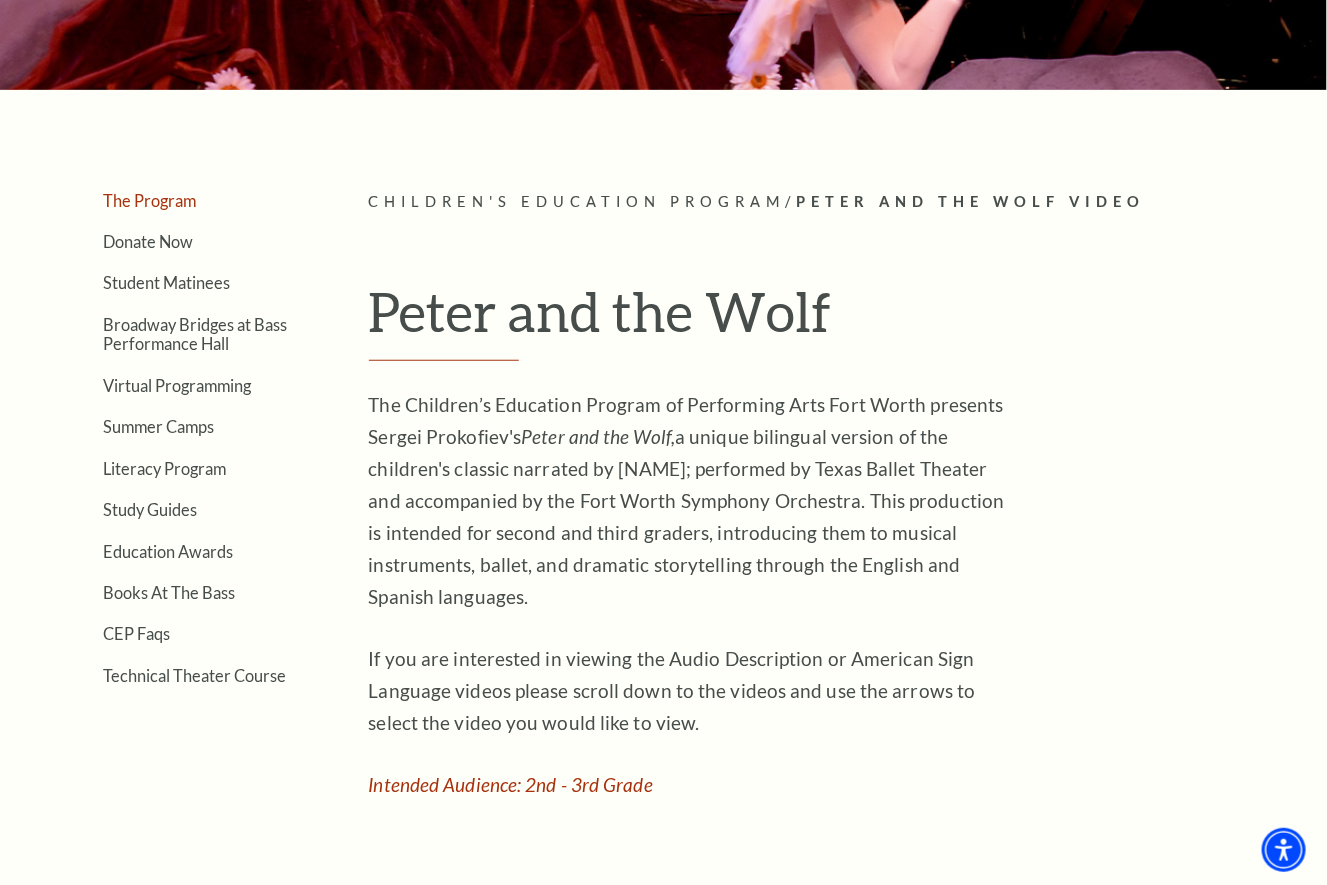 click on "The Program" at bounding box center (150, 200) 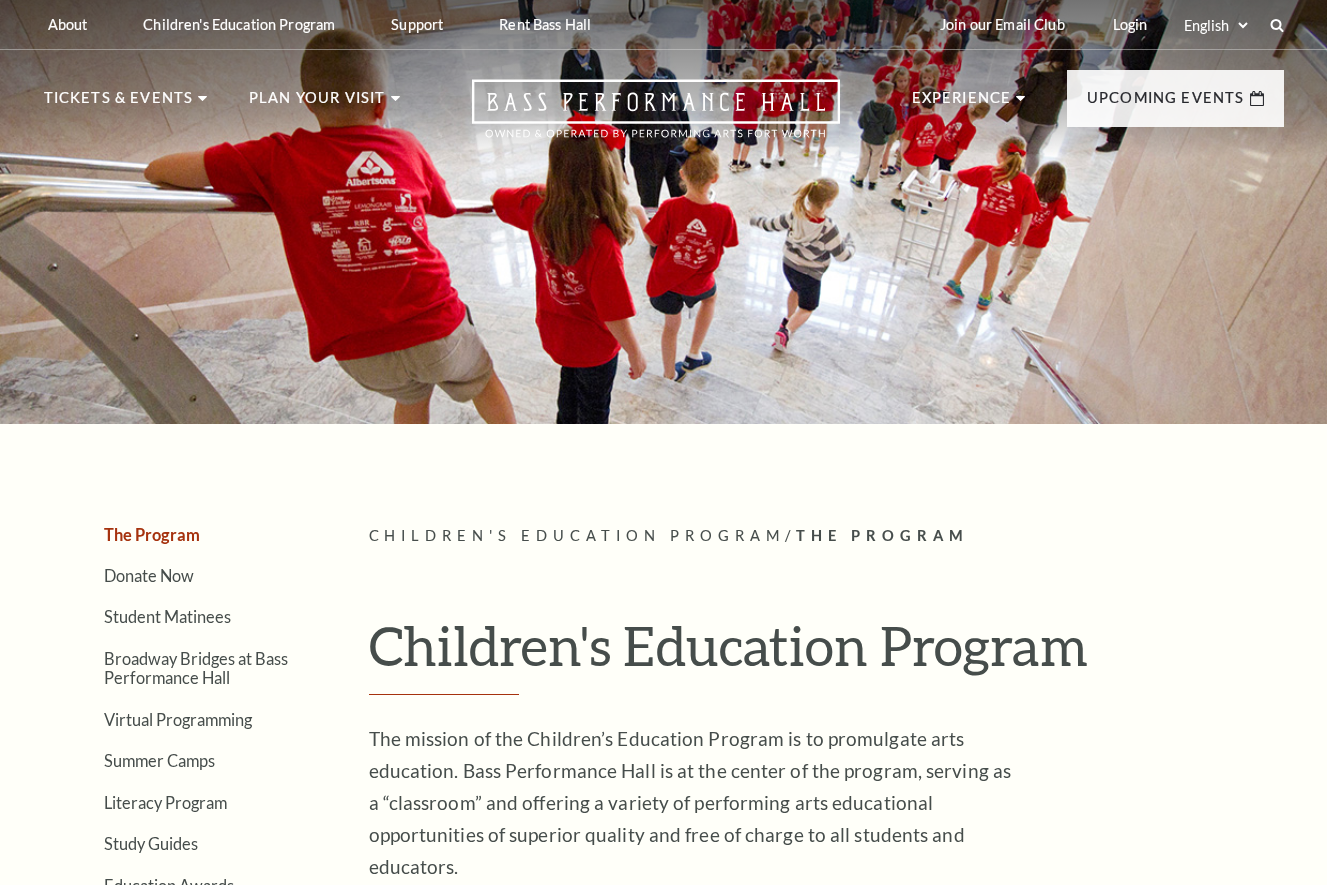 scroll, scrollTop: 0, scrollLeft: 0, axis: both 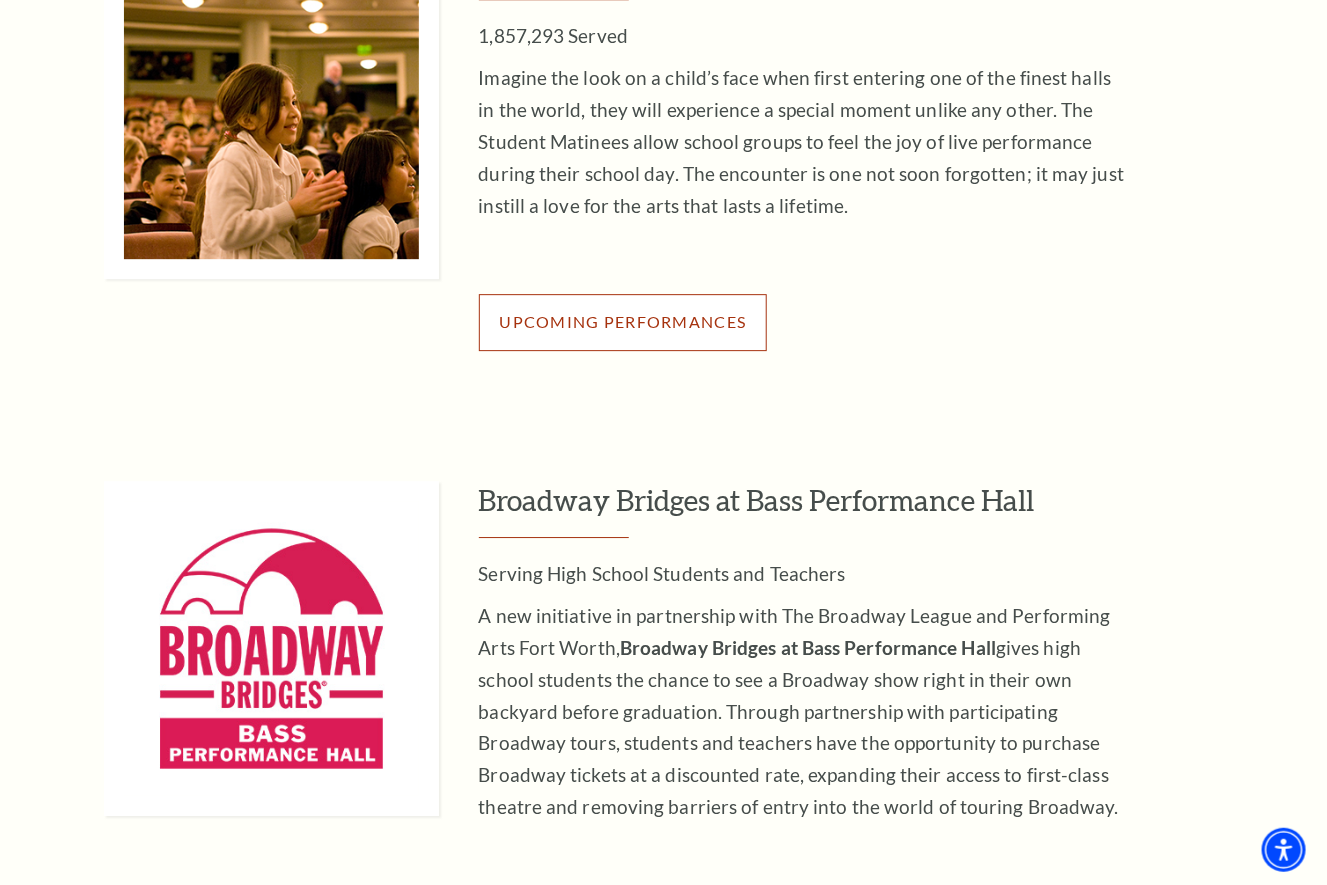 click on "Upcoming Performances" at bounding box center (623, 322) 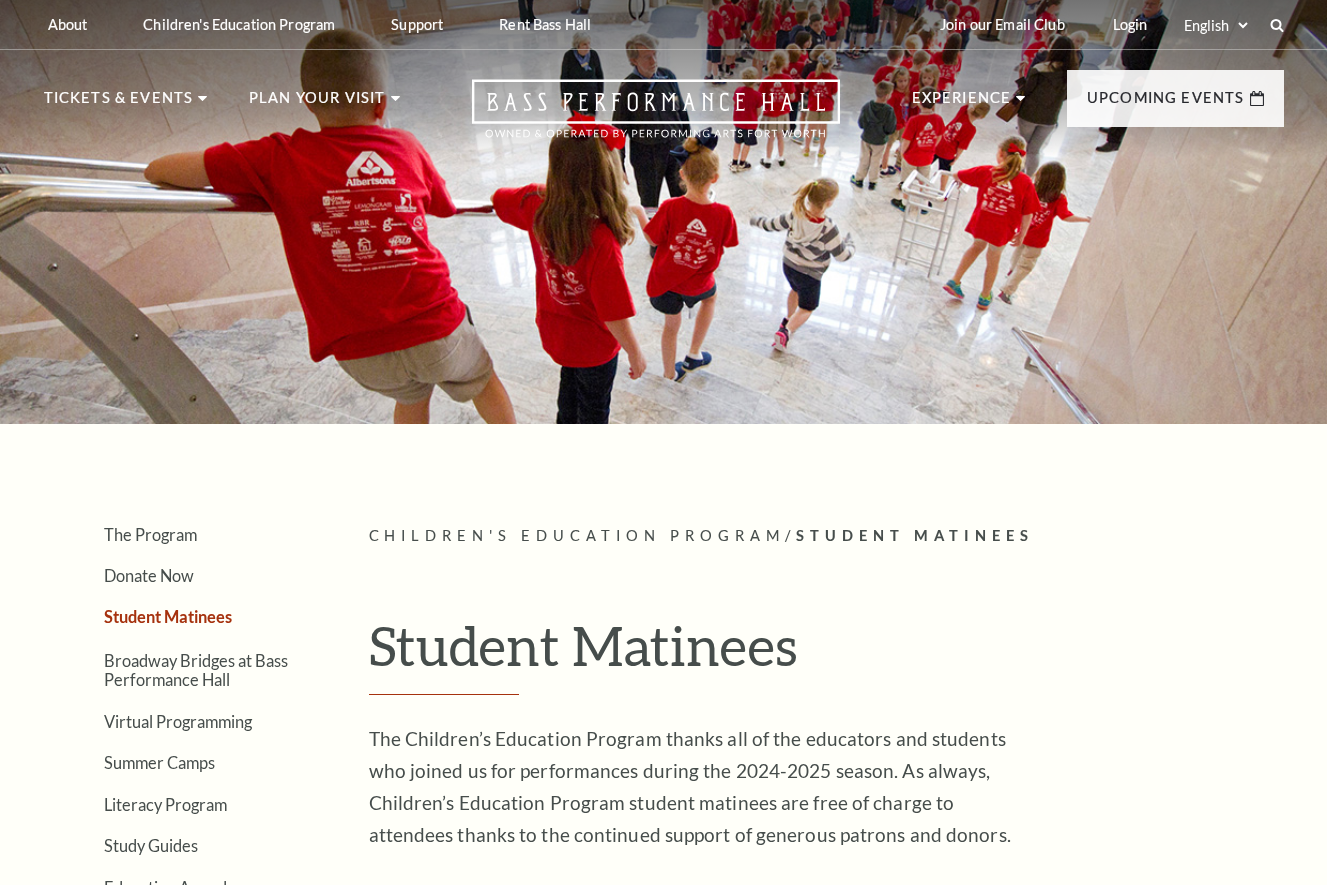 scroll, scrollTop: 0, scrollLeft: 0, axis: both 